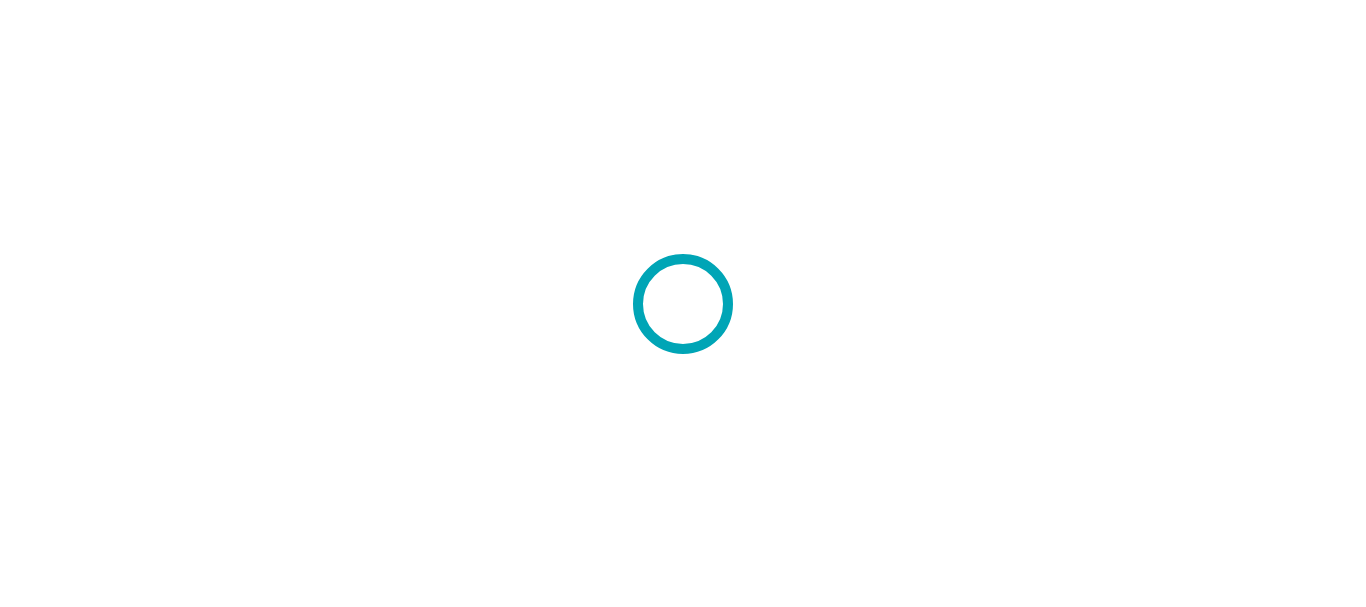 scroll, scrollTop: 0, scrollLeft: 0, axis: both 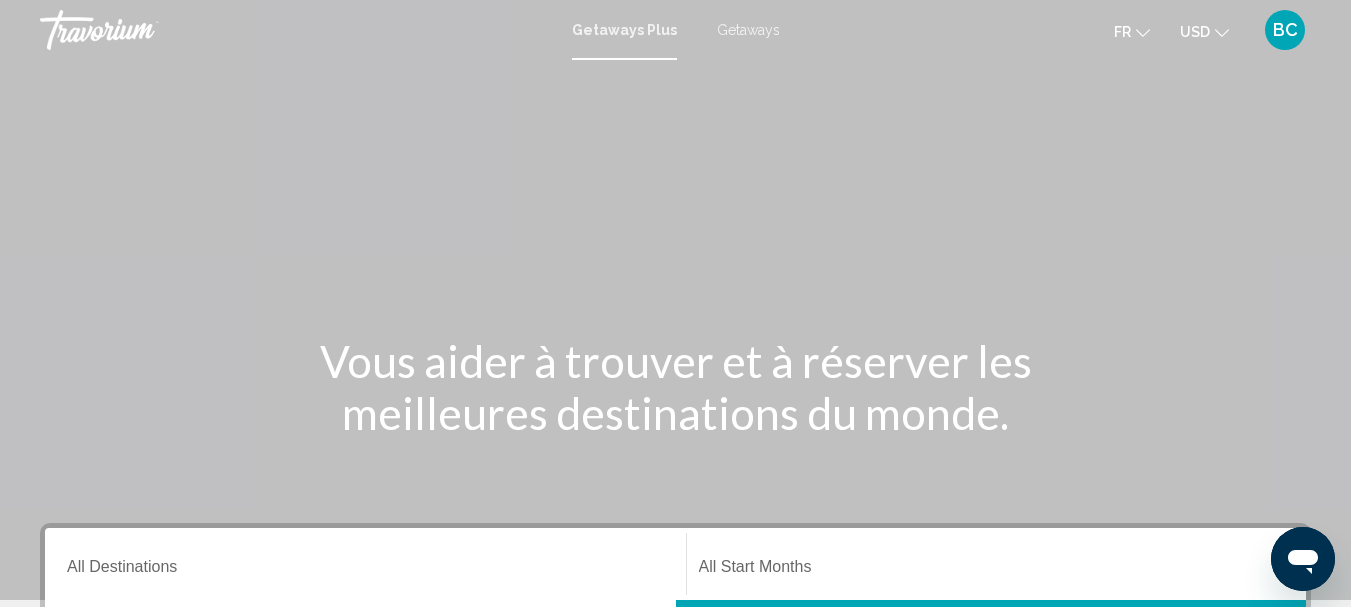 click on "USD" 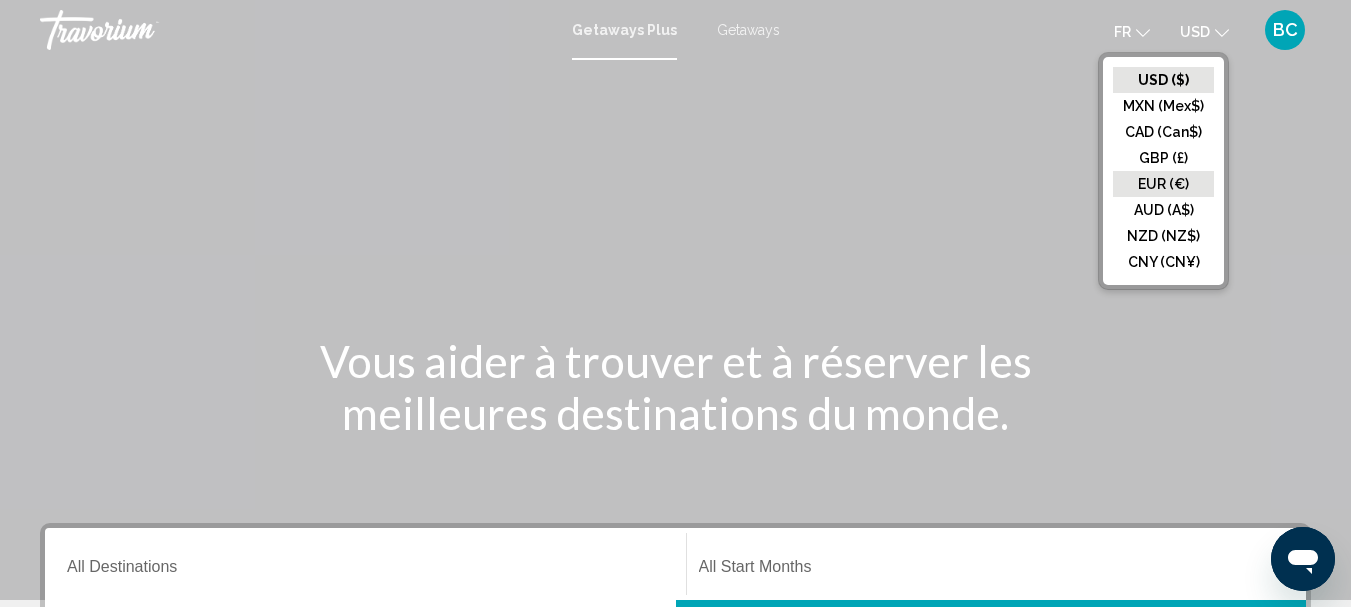 click on "EUR (€)" 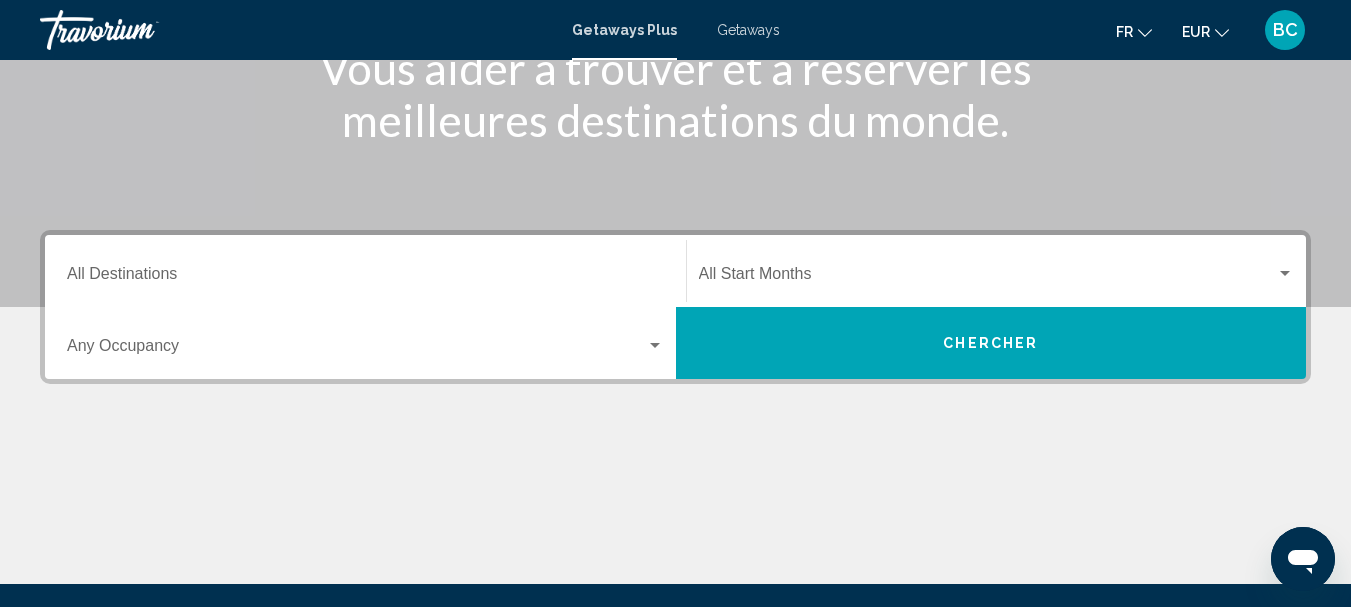 scroll, scrollTop: 291, scrollLeft: 0, axis: vertical 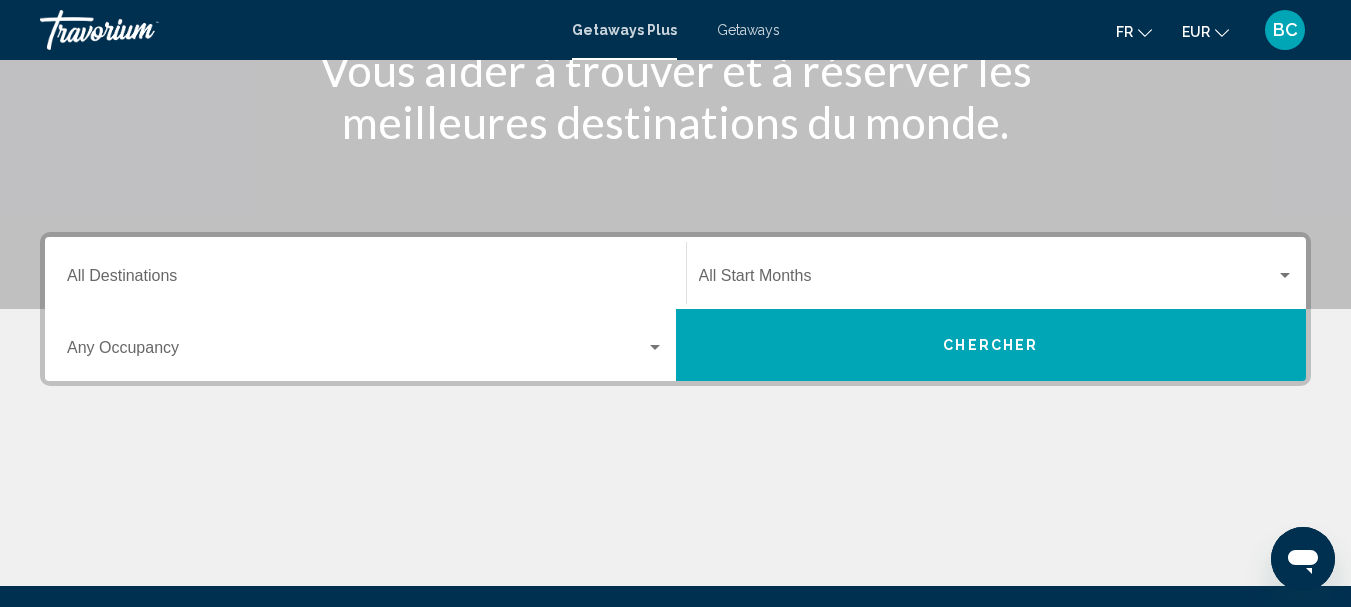 click on "Destination All Destinations" at bounding box center (365, 280) 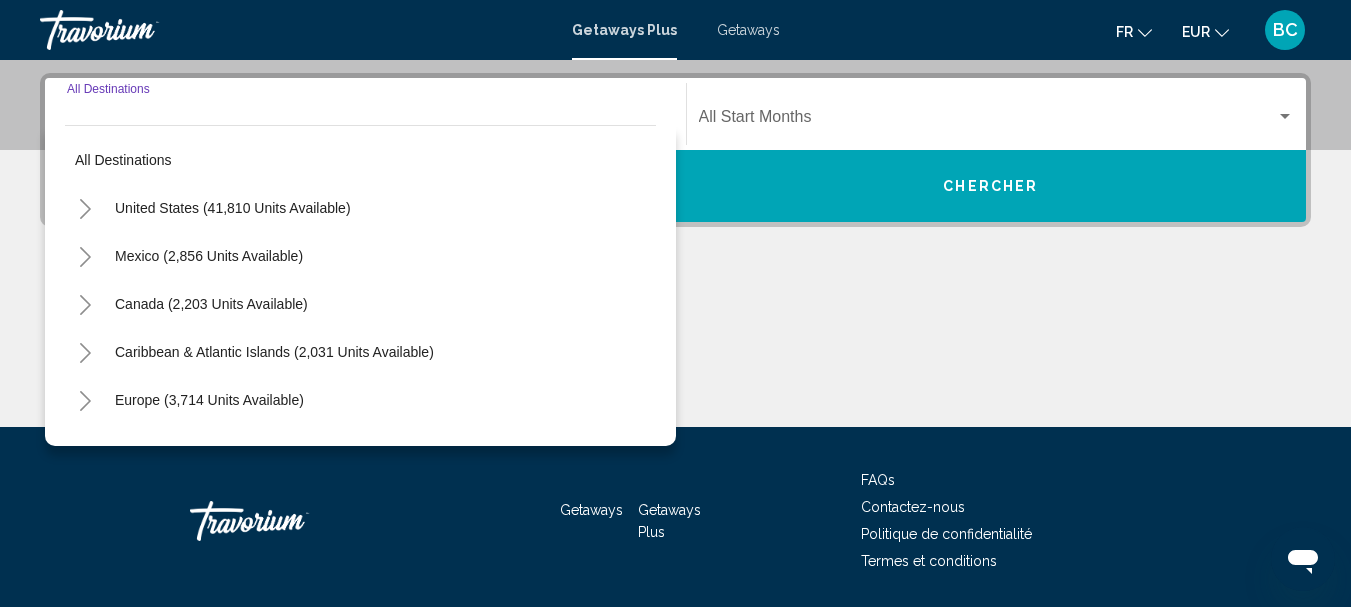 scroll, scrollTop: 458, scrollLeft: 0, axis: vertical 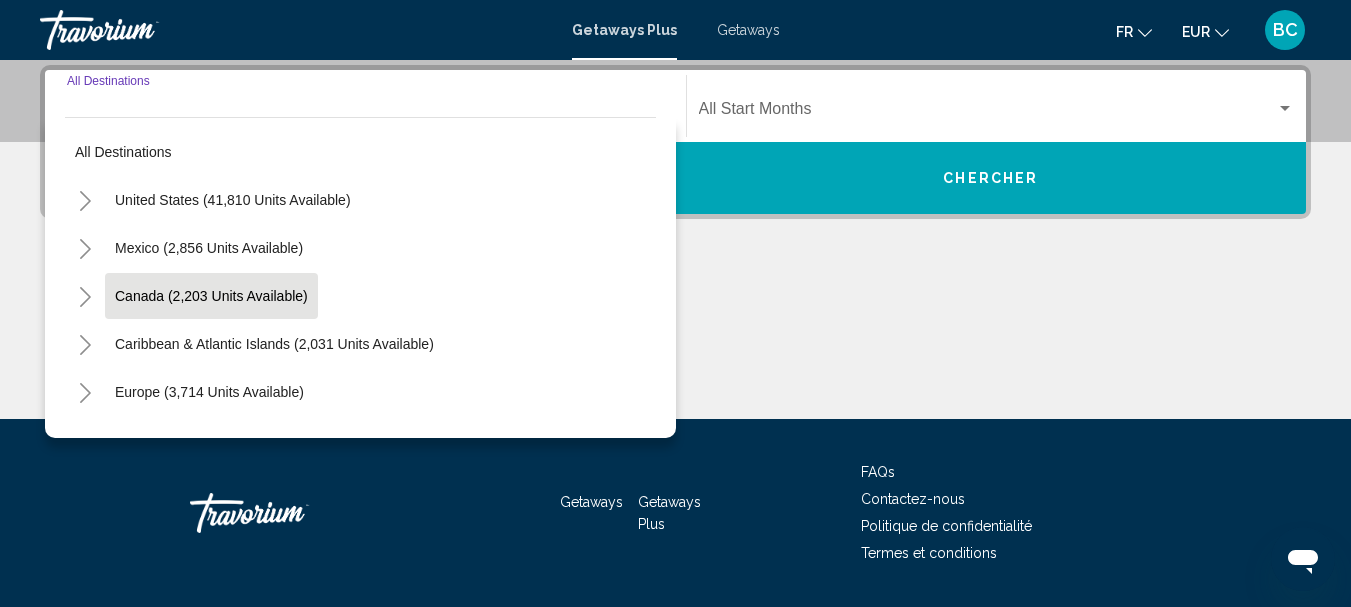 click on "Canada (2,203 units available)" at bounding box center [274, 344] 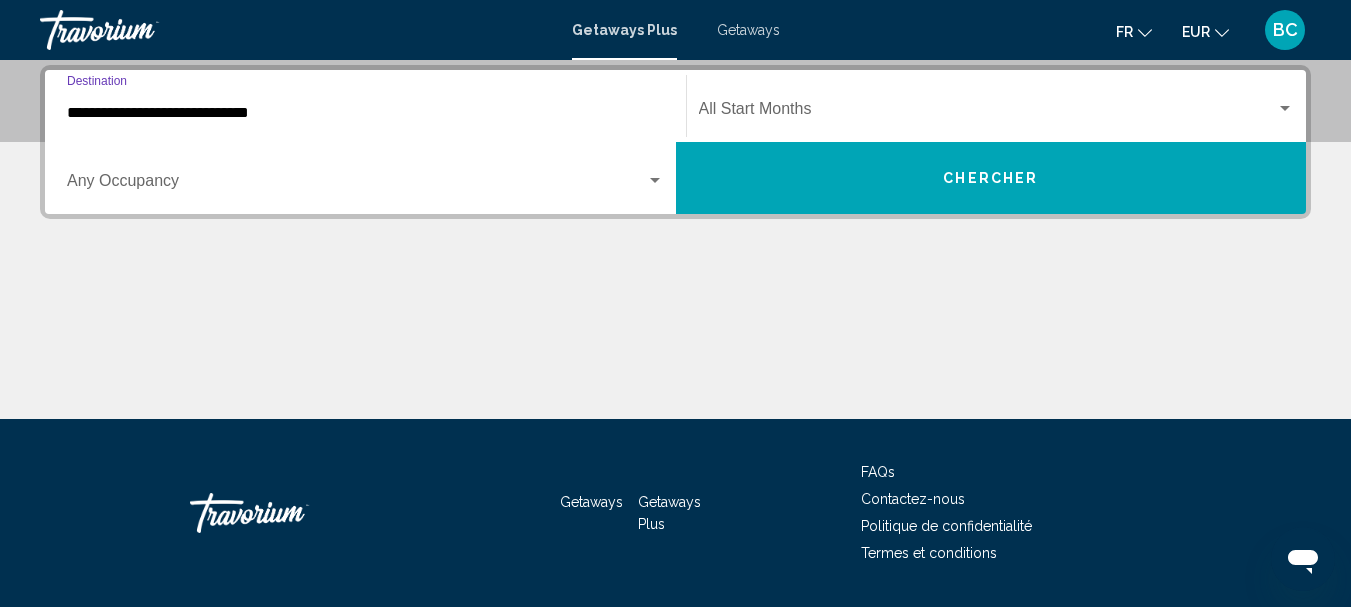 click at bounding box center [988, 113] 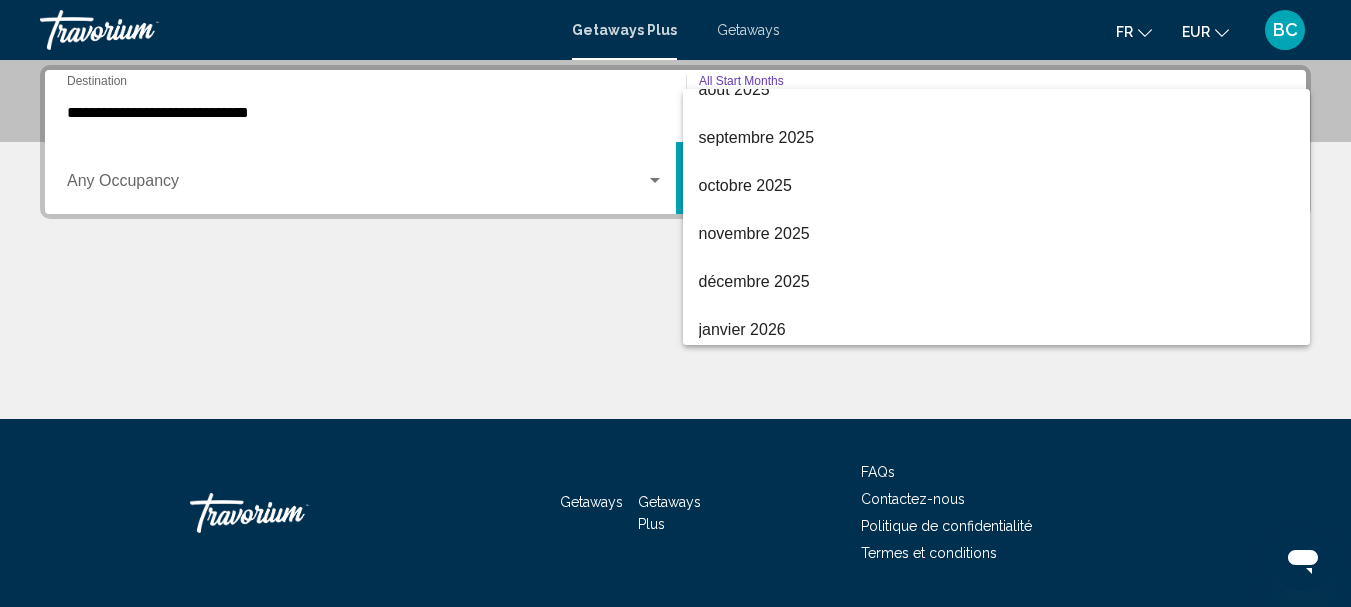 scroll, scrollTop: 0, scrollLeft: 0, axis: both 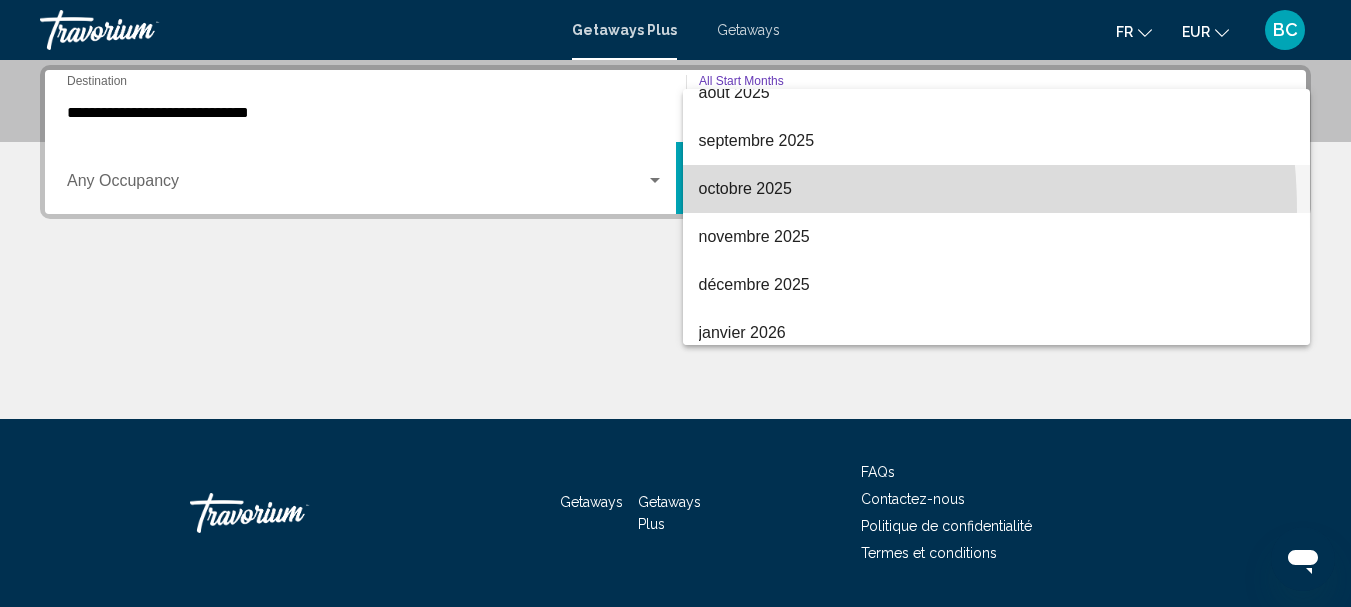 click on "octobre 2025" at bounding box center [997, 189] 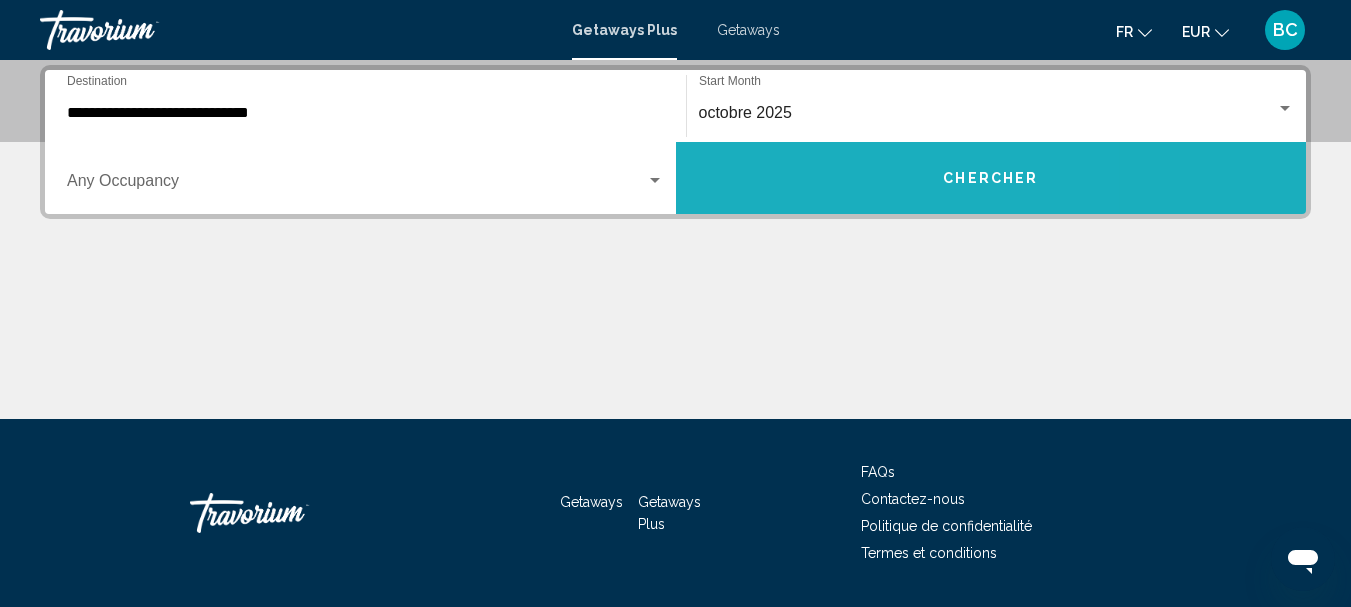 click on "Chercher" at bounding box center (991, 178) 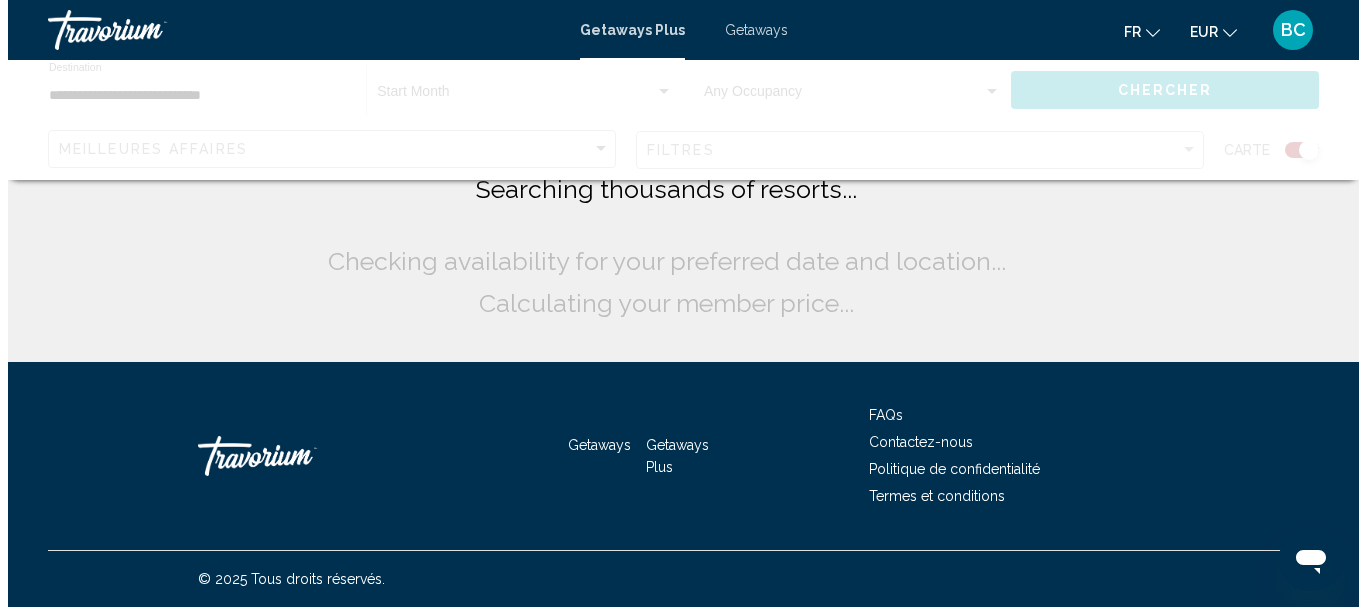 scroll, scrollTop: 0, scrollLeft: 0, axis: both 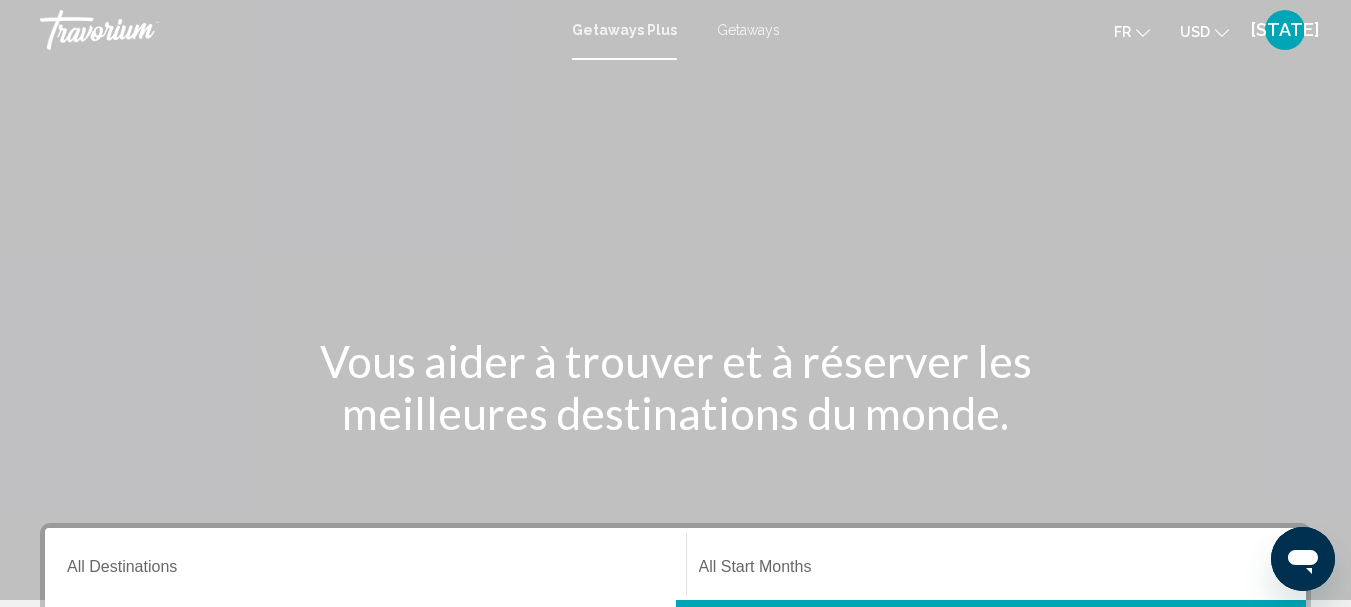 click on "USD
USD ($) MXN (Mex$) CAD (Can$) GBP (£) EUR (€) AUD (A$) NZD (NZ$) CNY (CN¥)" 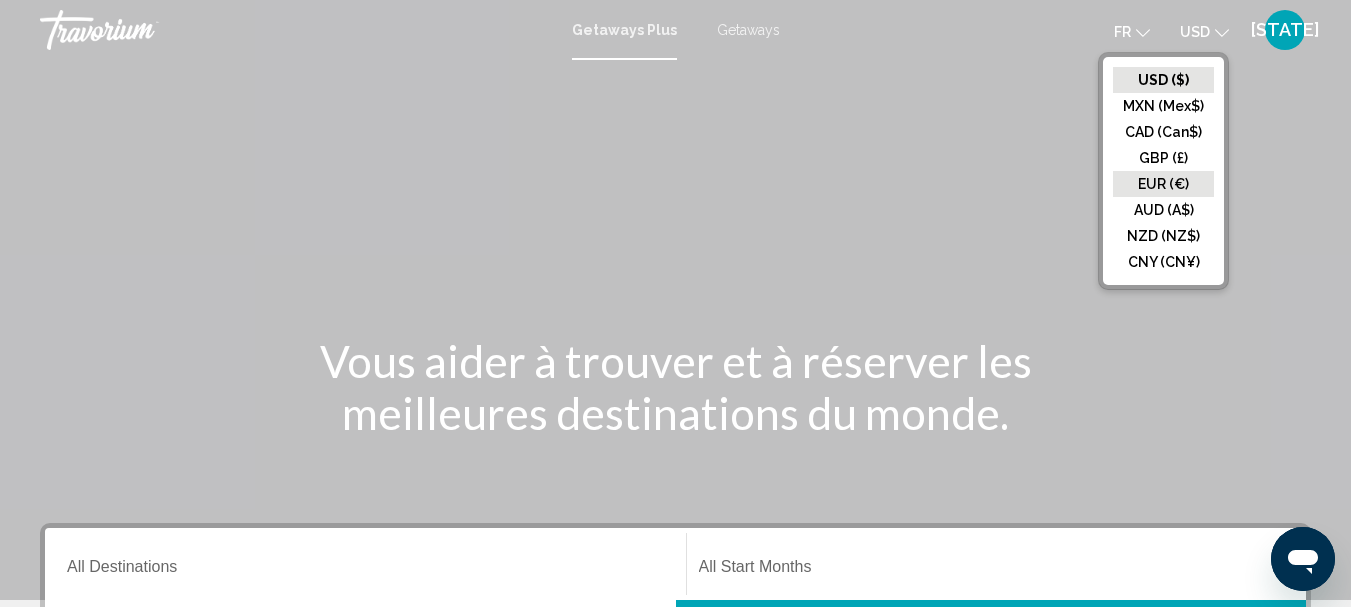 click on "EUR (€)" 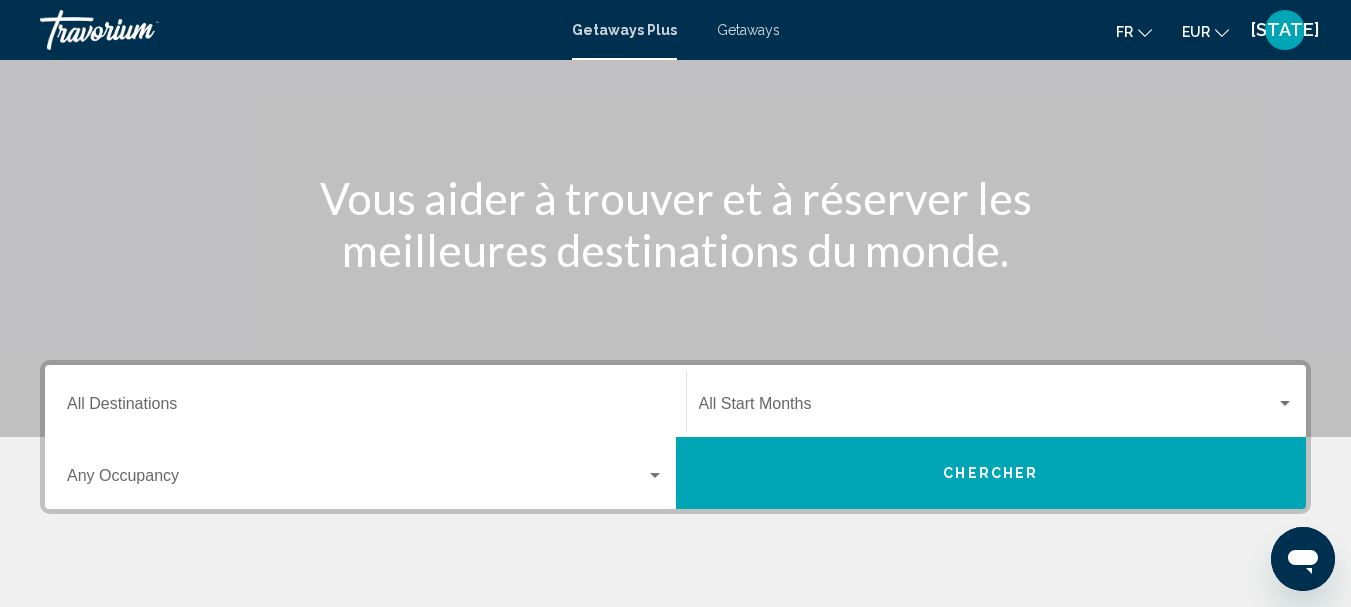 scroll, scrollTop: 370, scrollLeft: 0, axis: vertical 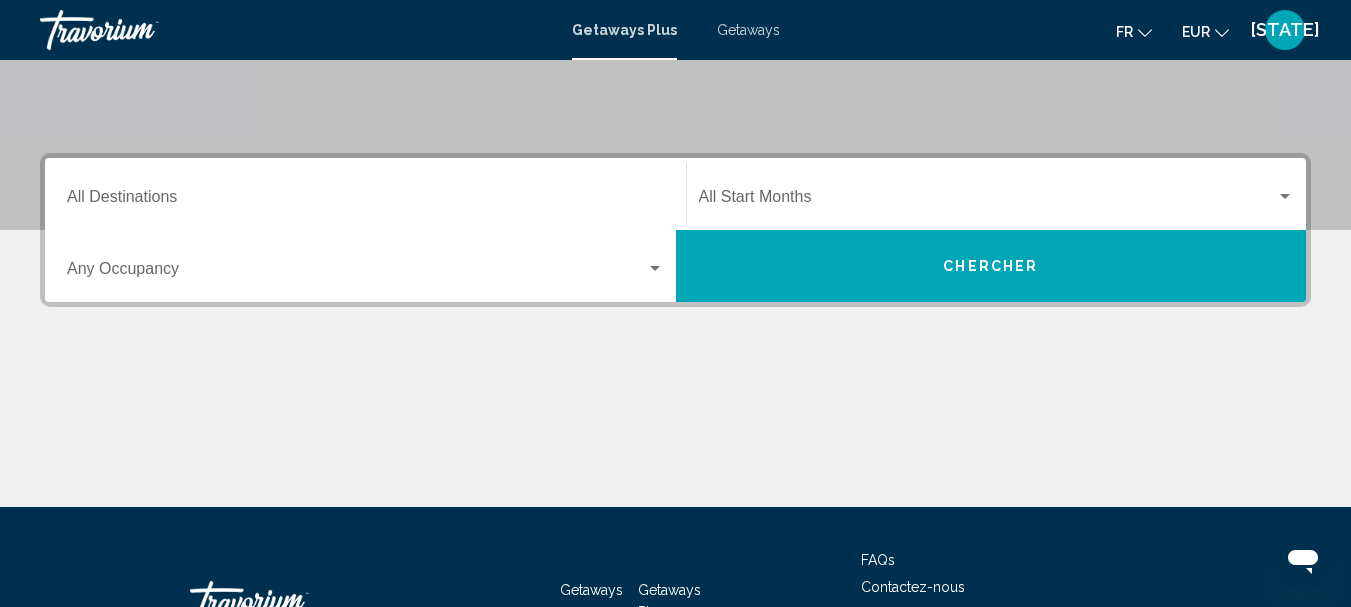 click on "Destination All Destinations" at bounding box center (365, 201) 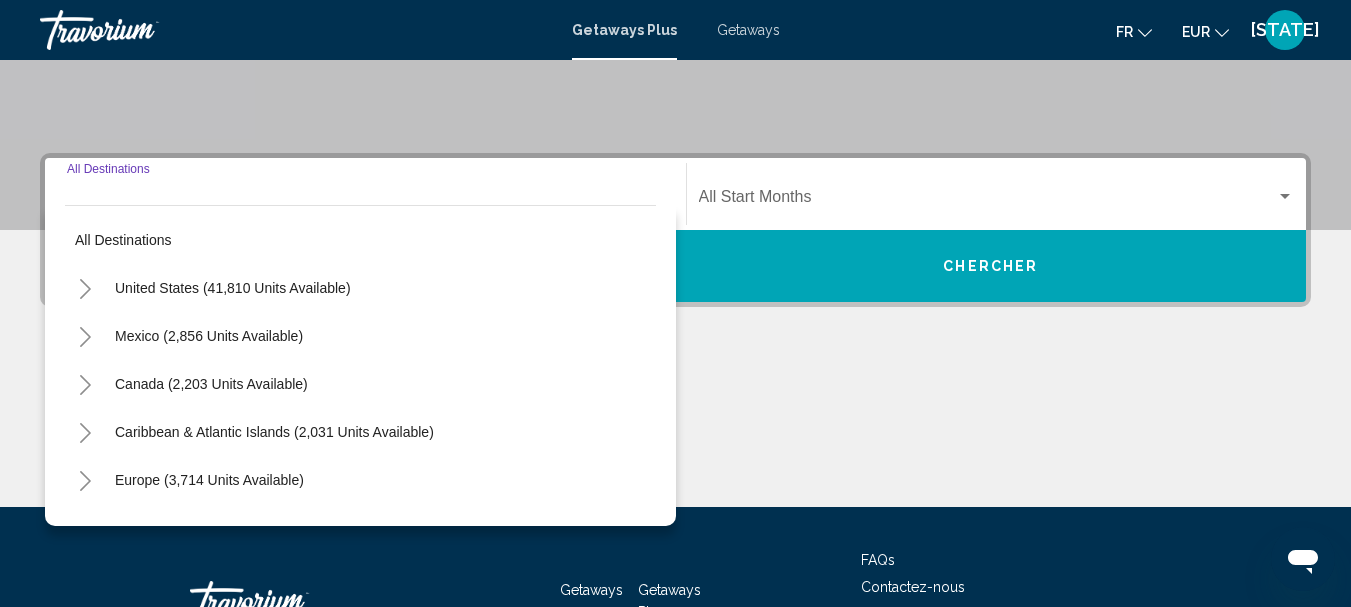 scroll, scrollTop: 458, scrollLeft: 0, axis: vertical 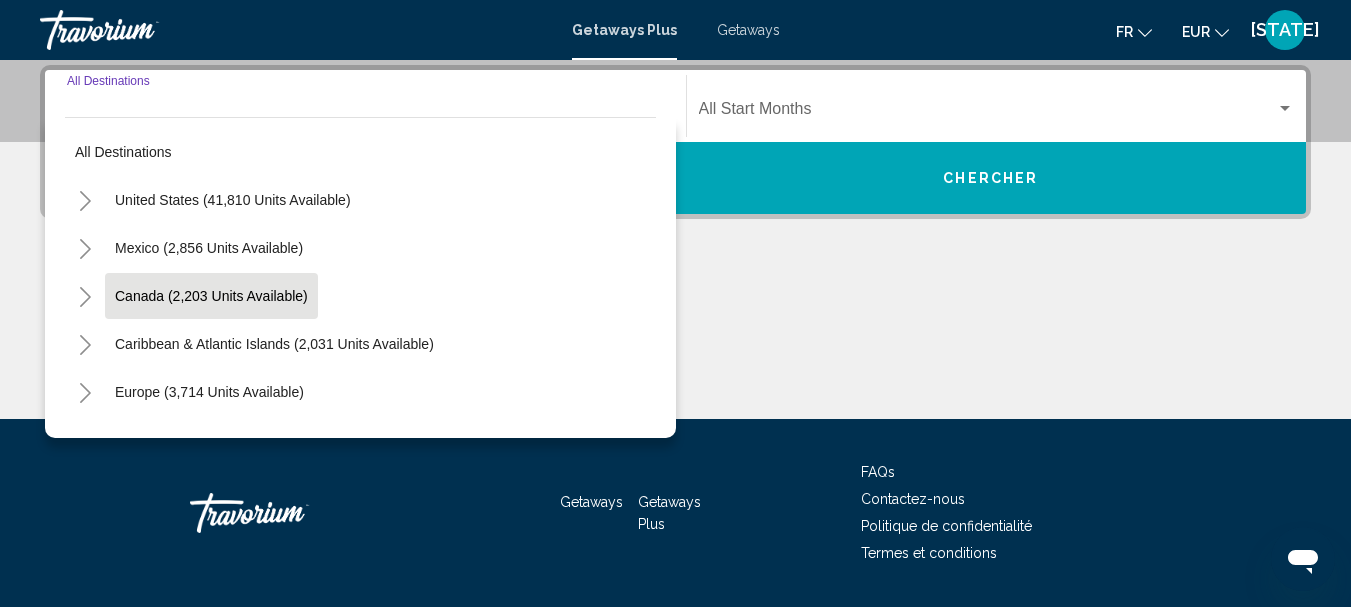 click on "Canada (2,203 units available)" at bounding box center [274, 344] 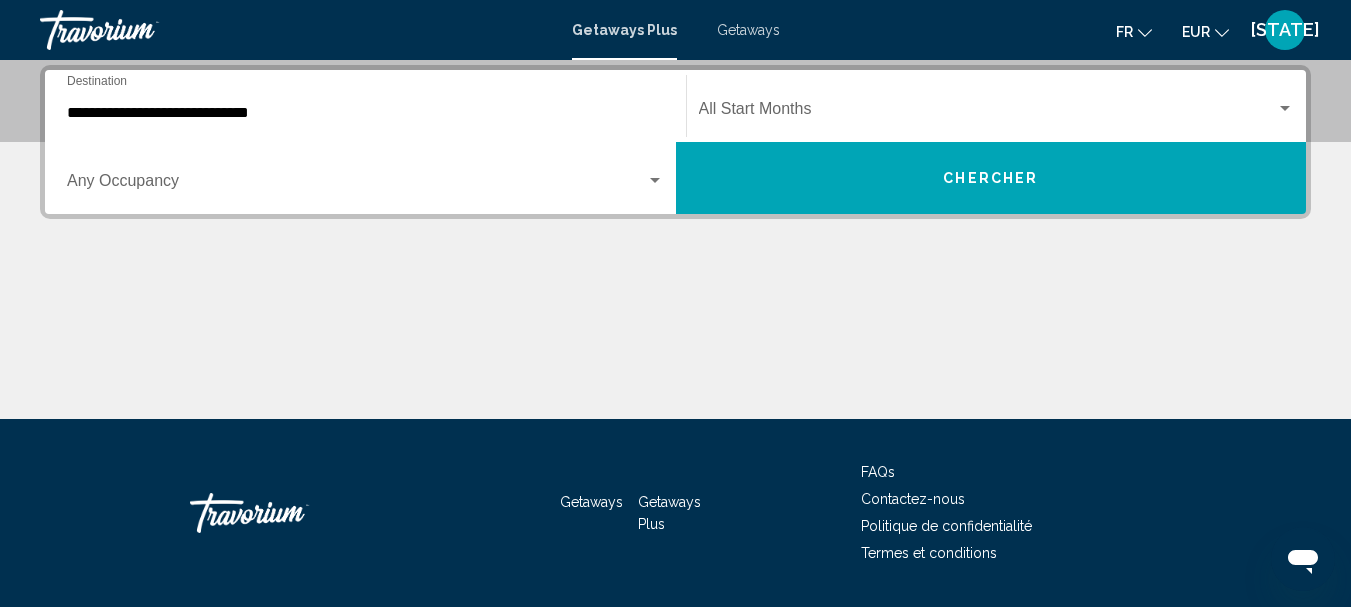 click on "Start Month All Start Months" 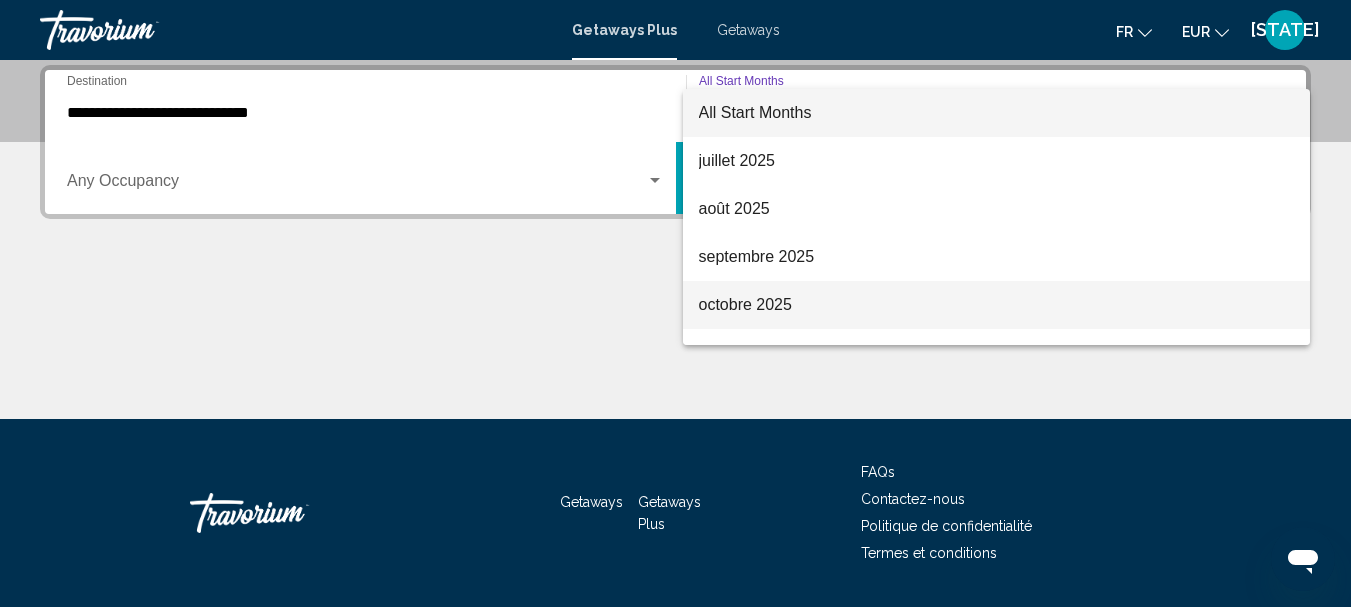 click on "octobre 2025" at bounding box center [997, 305] 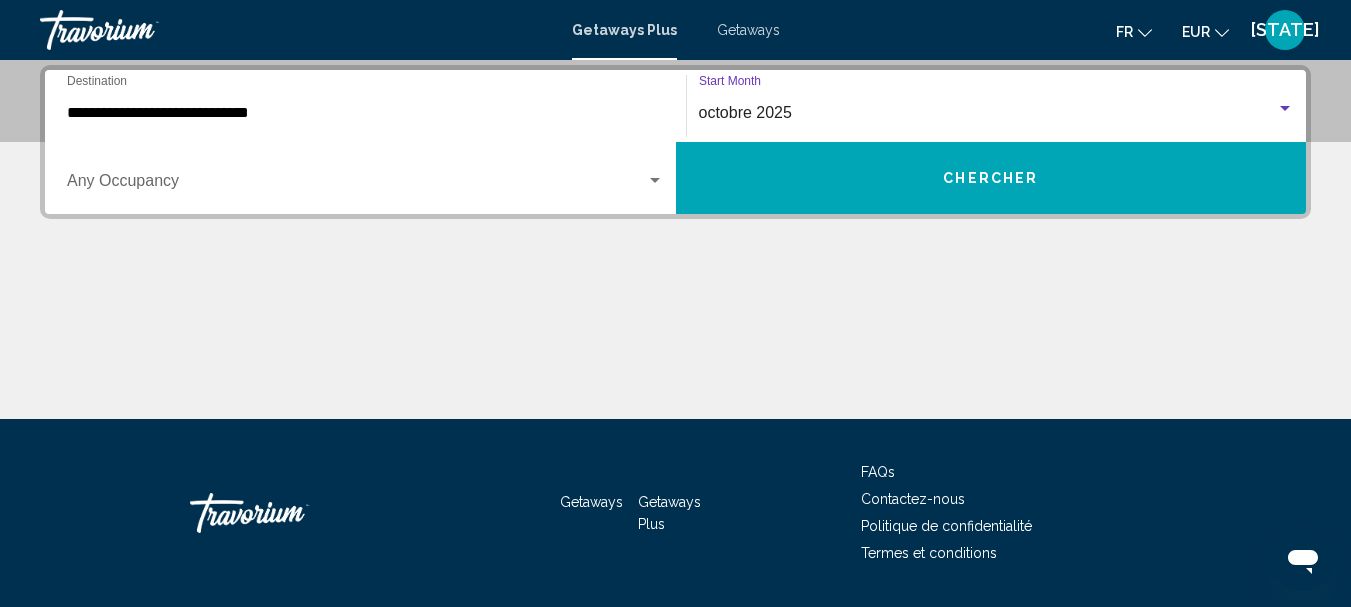 click on "Chercher" at bounding box center (991, 178) 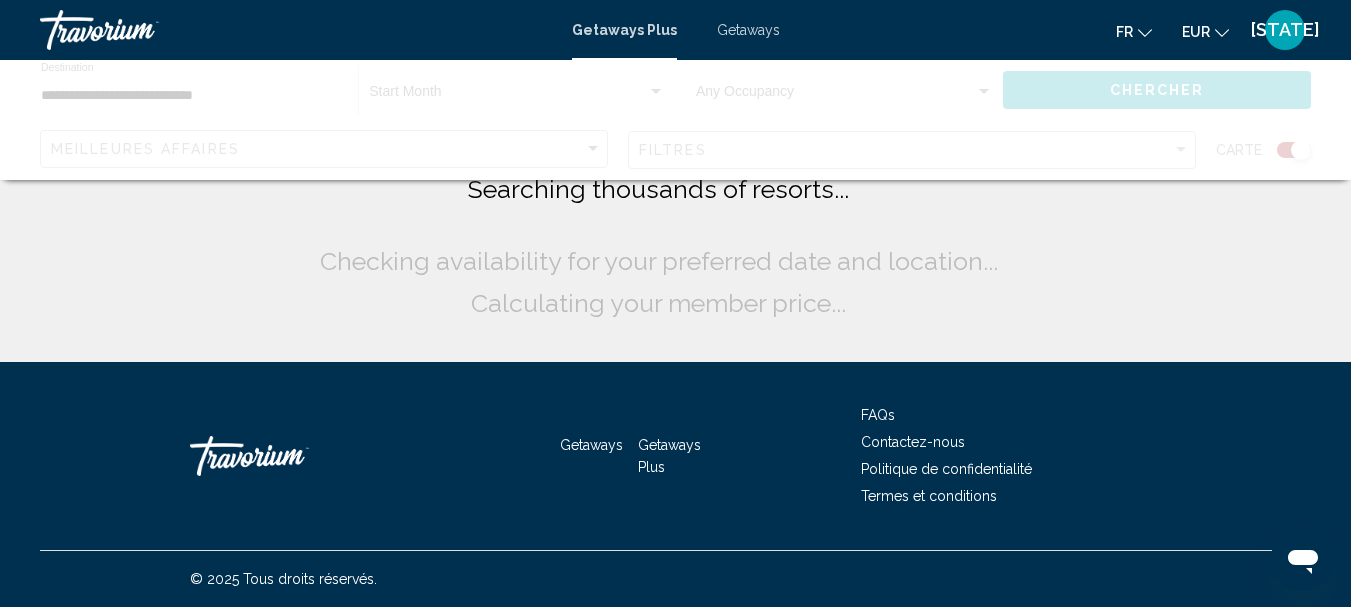 scroll, scrollTop: 0, scrollLeft: 0, axis: both 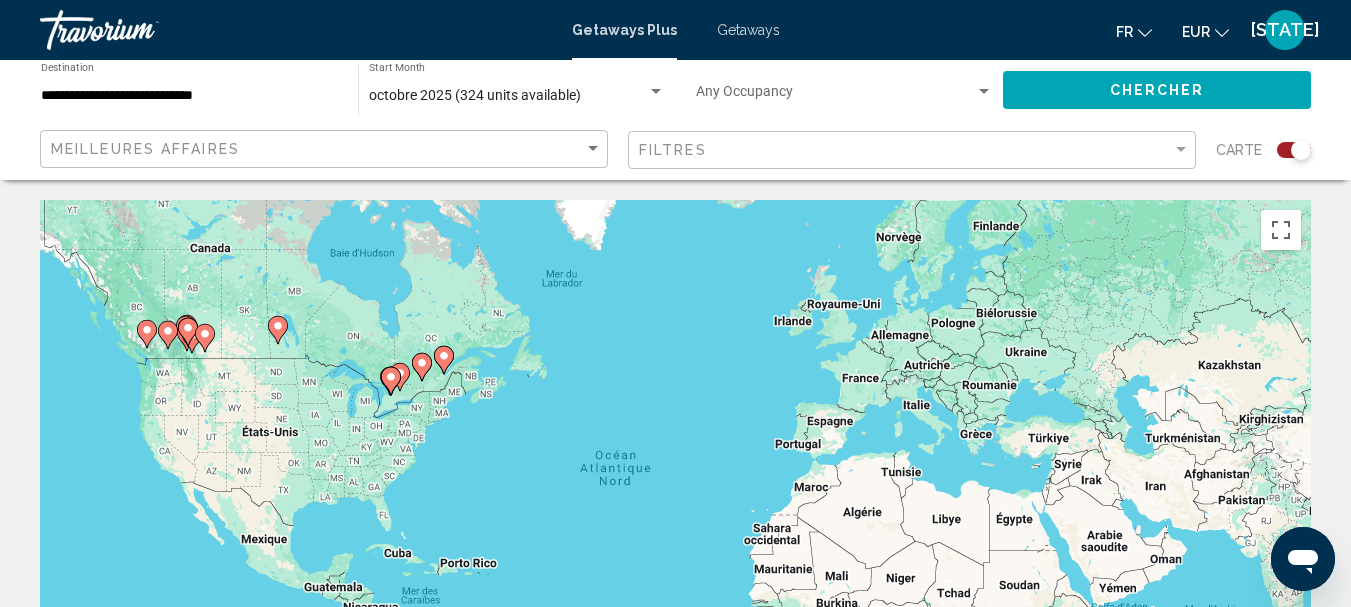 click 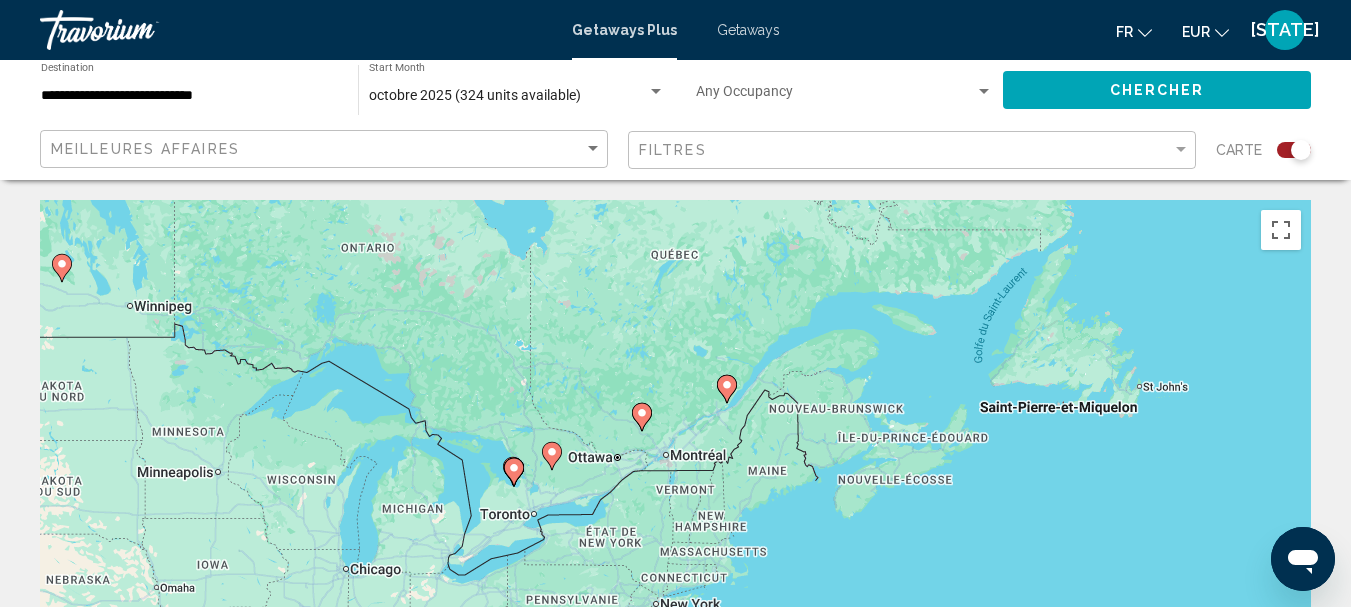 drag, startPoint x: 559, startPoint y: 501, endPoint x: 610, endPoint y: 410, distance: 104.316826 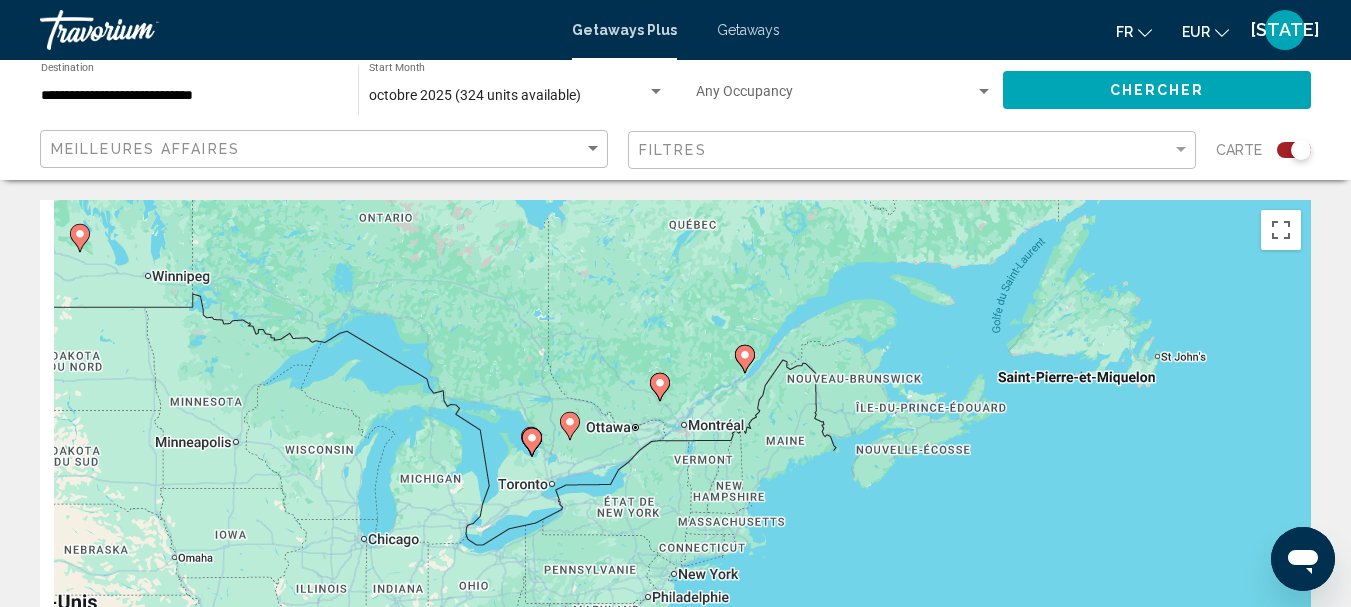 click on "Pour activer le glissement avec le clavier, appuyez sur Alt+Entrée. Une fois ce mode activé, utilisez les touches fléchées pour déplacer le repère. Pour valider le déplacement, appuyez sur Entrée. Pour annuler, appuyez sur Échap." at bounding box center [675, 500] 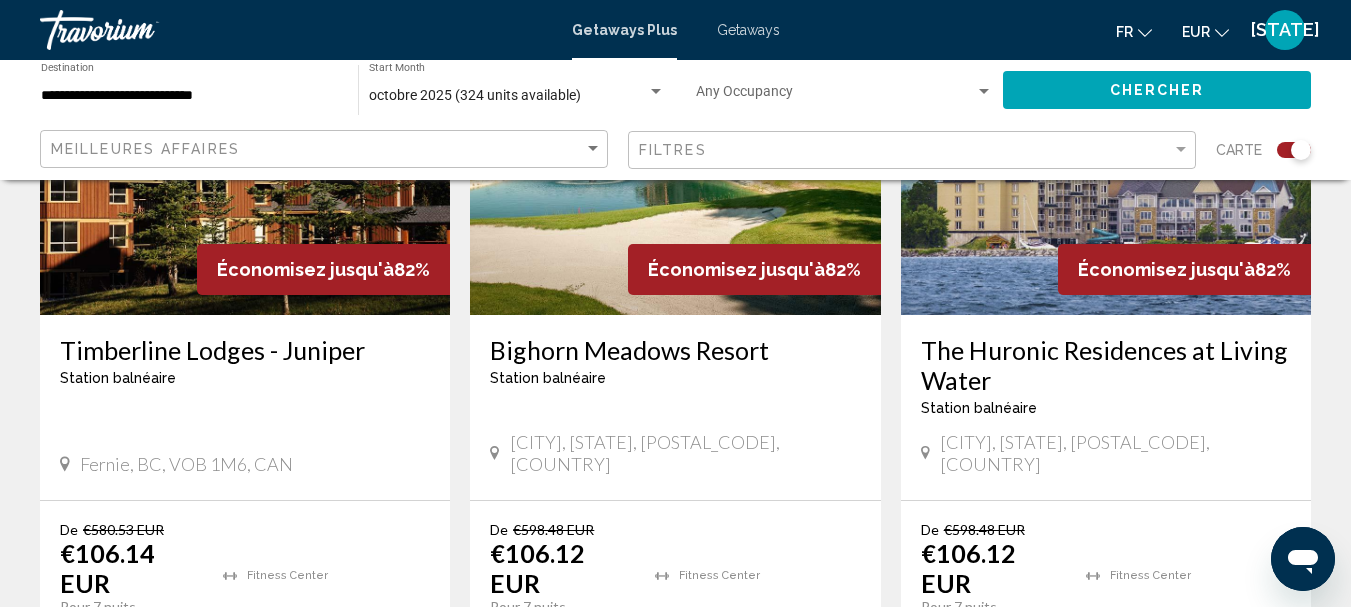 scroll, scrollTop: 1695, scrollLeft: 0, axis: vertical 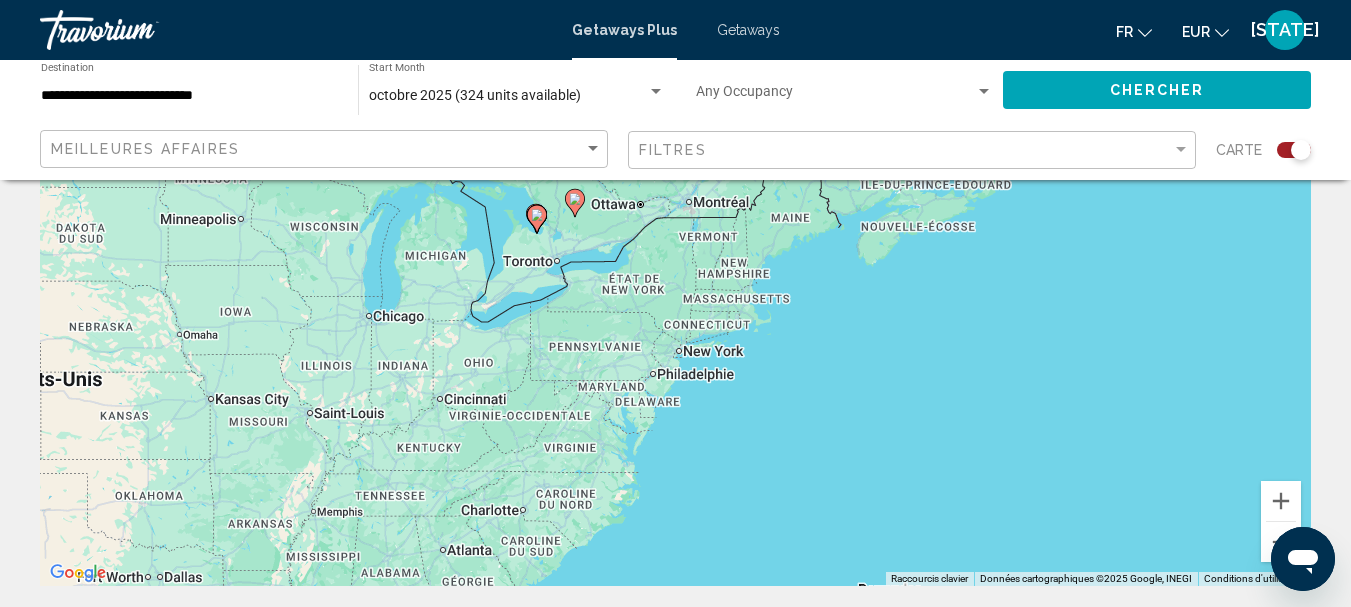 click 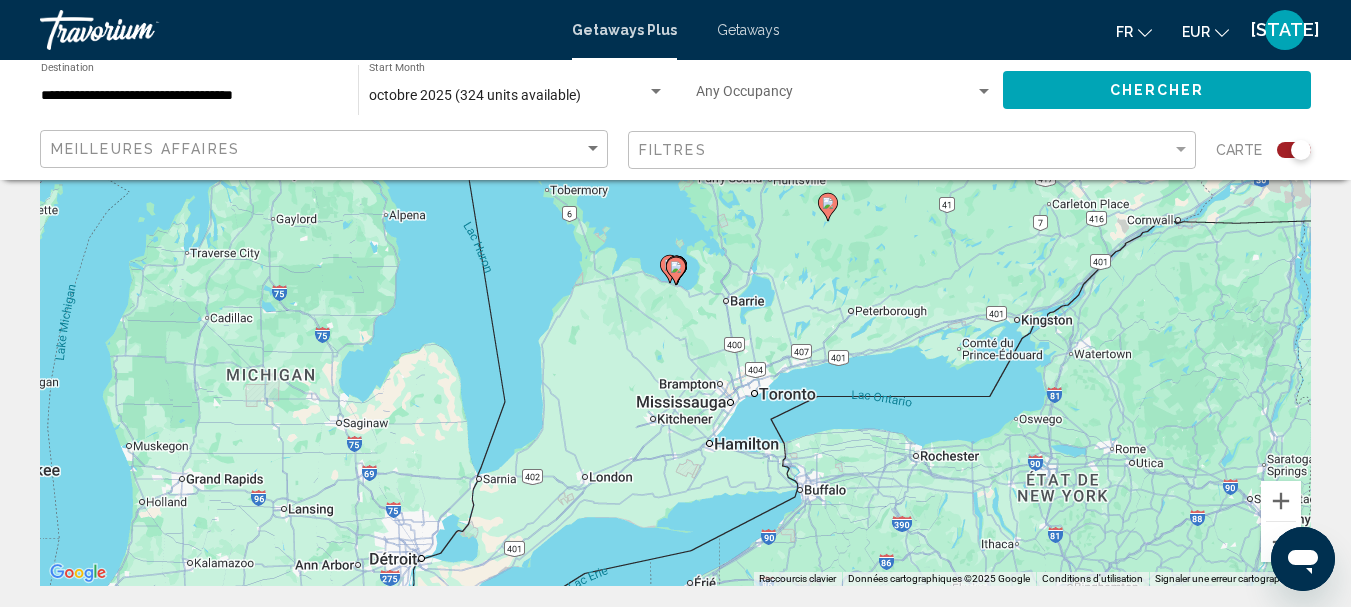 click 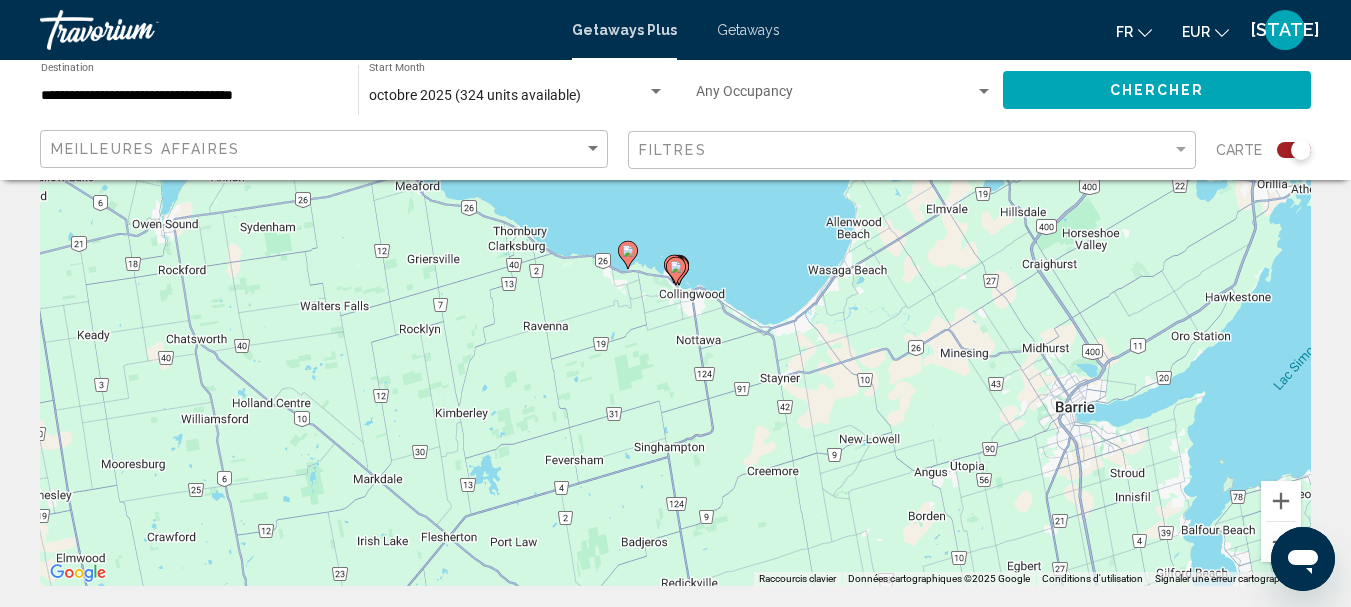 click 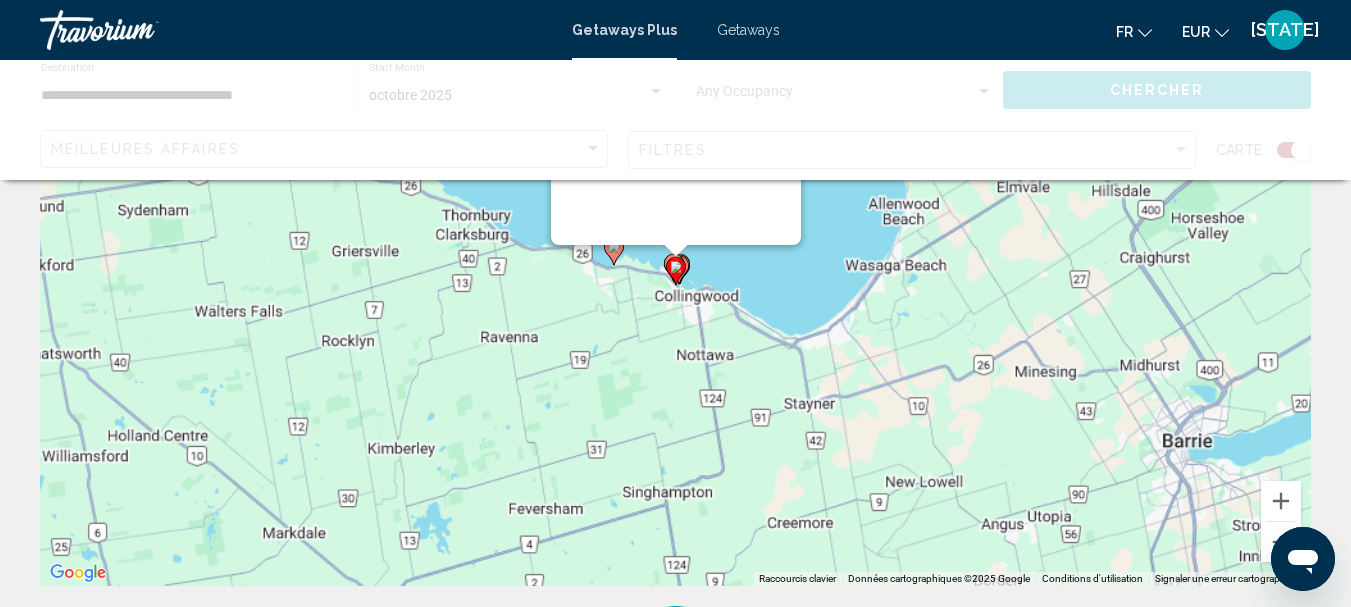 scroll, scrollTop: 0, scrollLeft: 0, axis: both 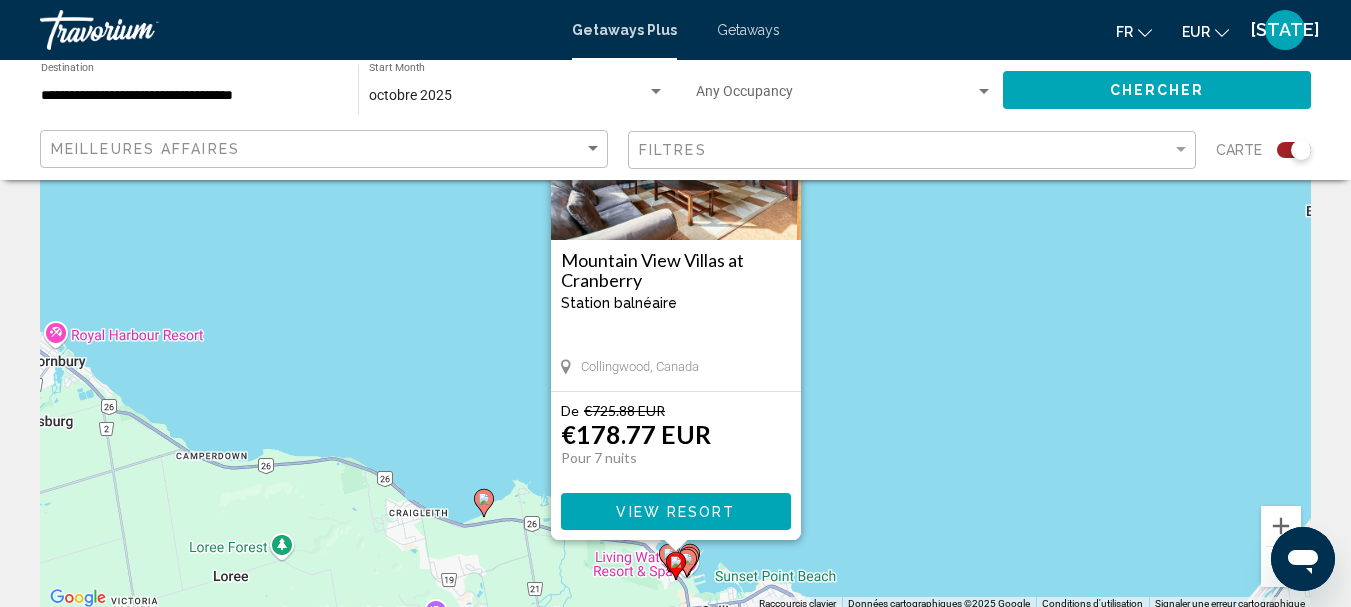 click 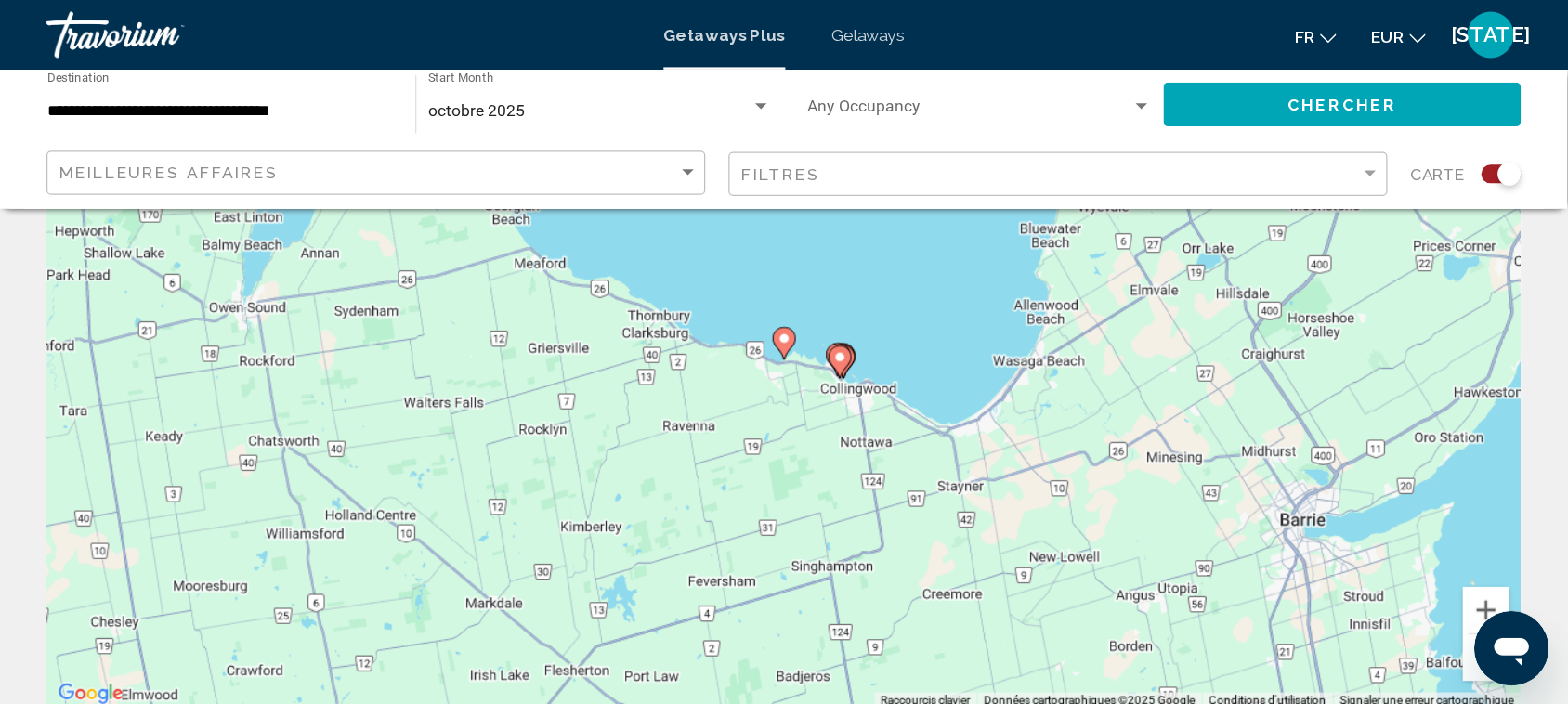 scroll, scrollTop: 175, scrollLeft: 0, axis: vertical 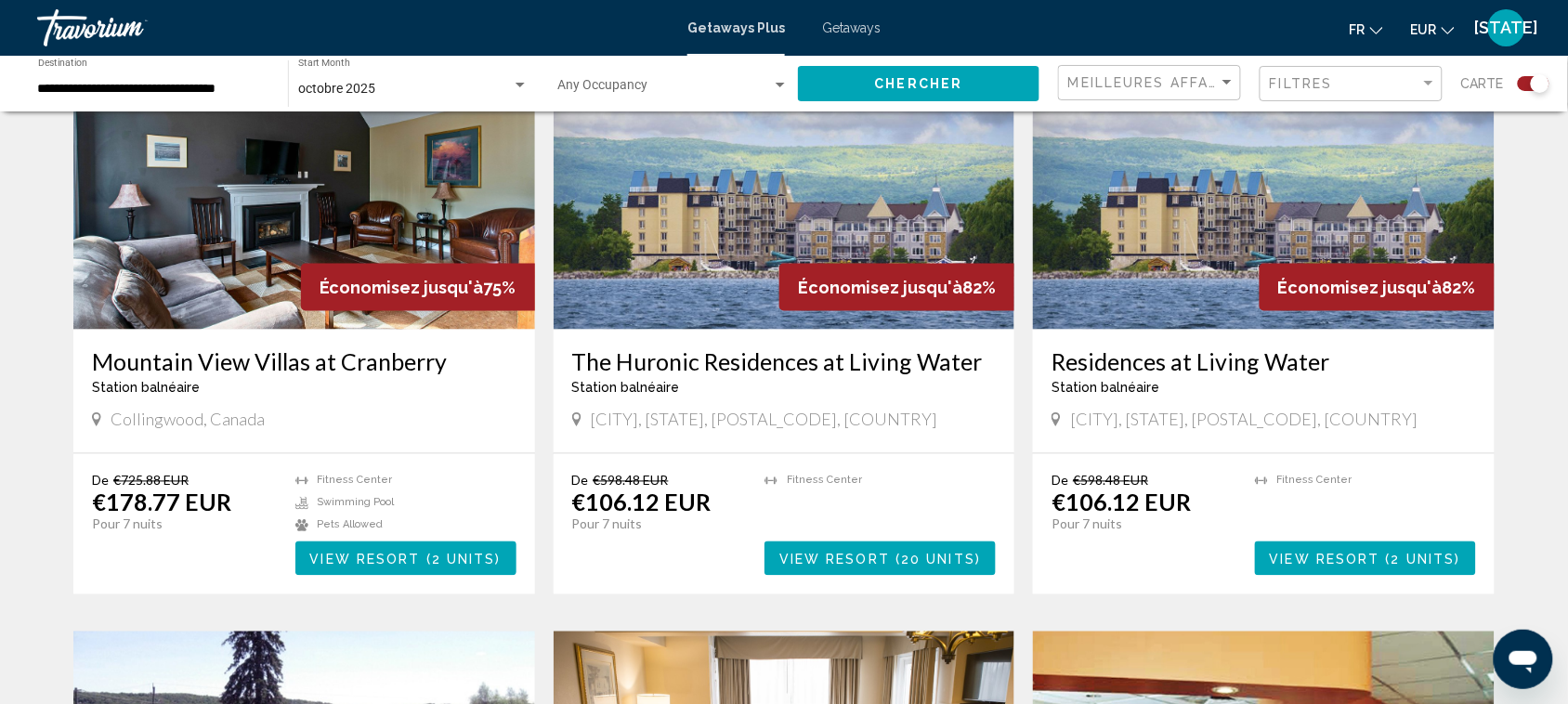 click on "Residences at Living Water" at bounding box center (1263, 362) 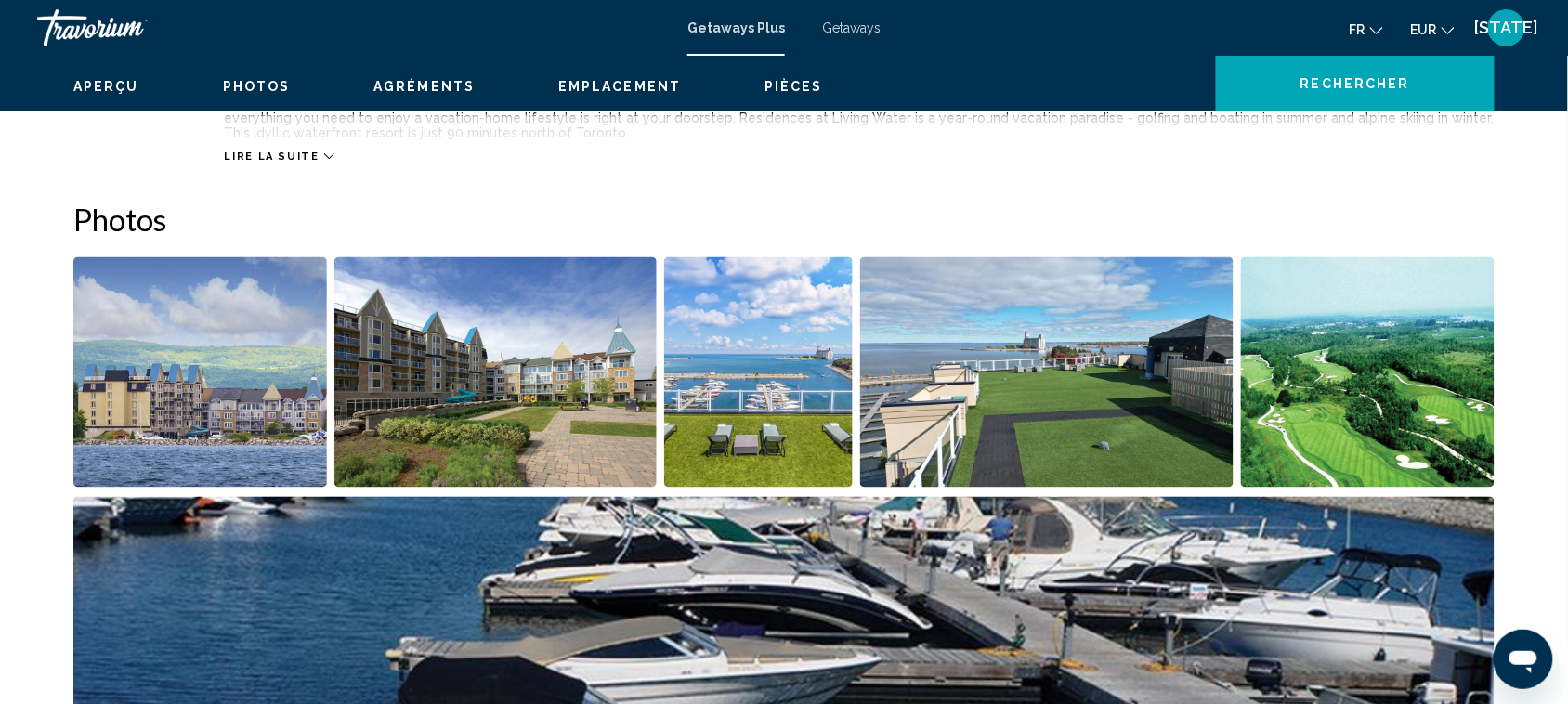 scroll, scrollTop: 0, scrollLeft: 0, axis: both 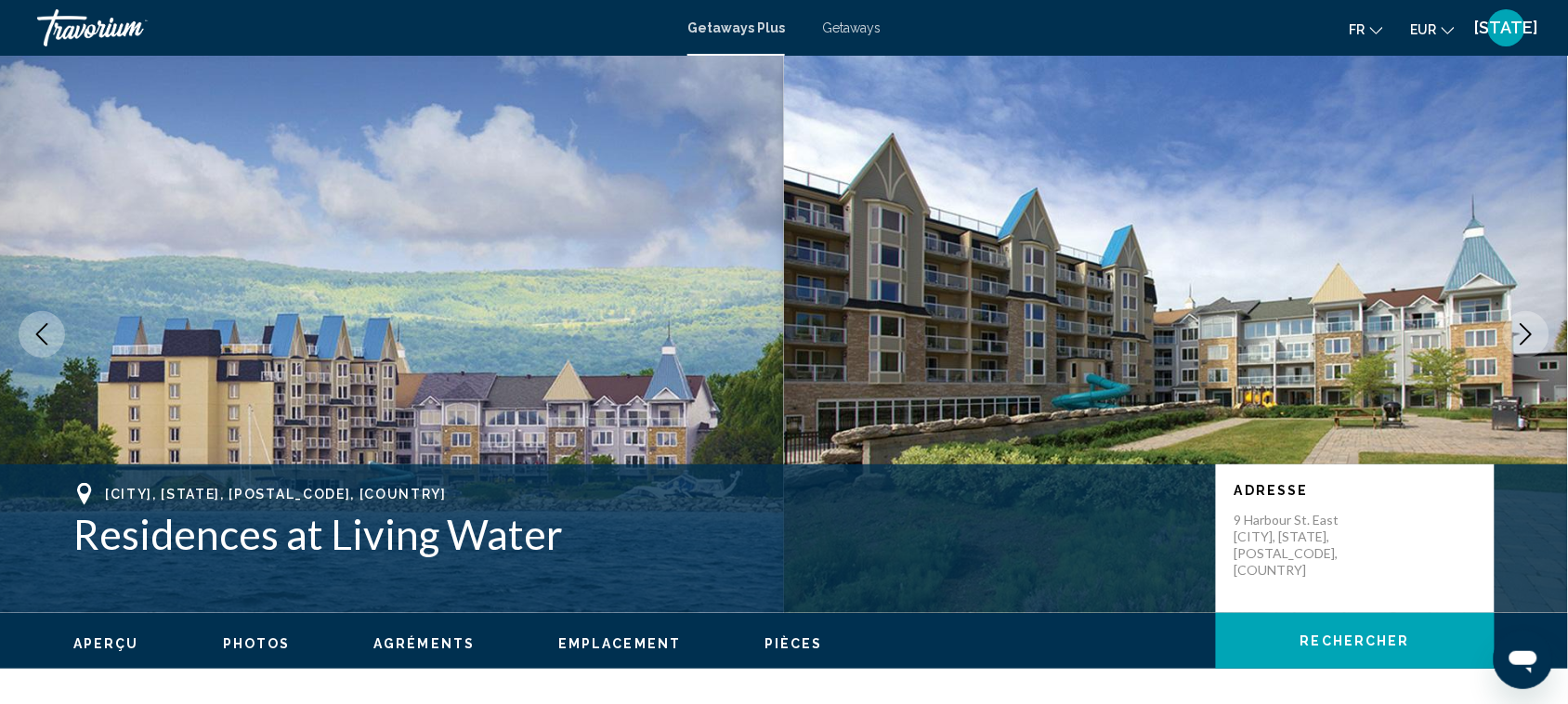 click 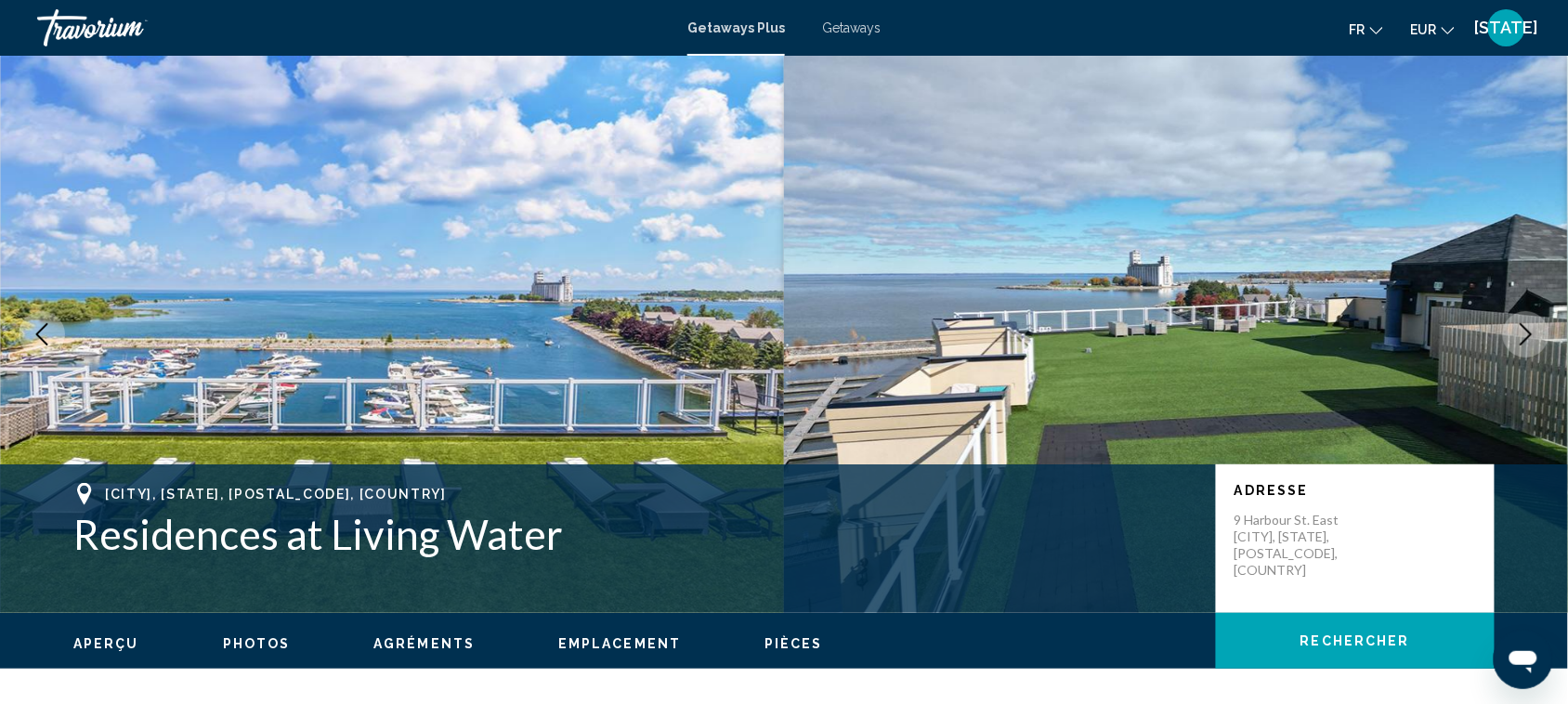 click 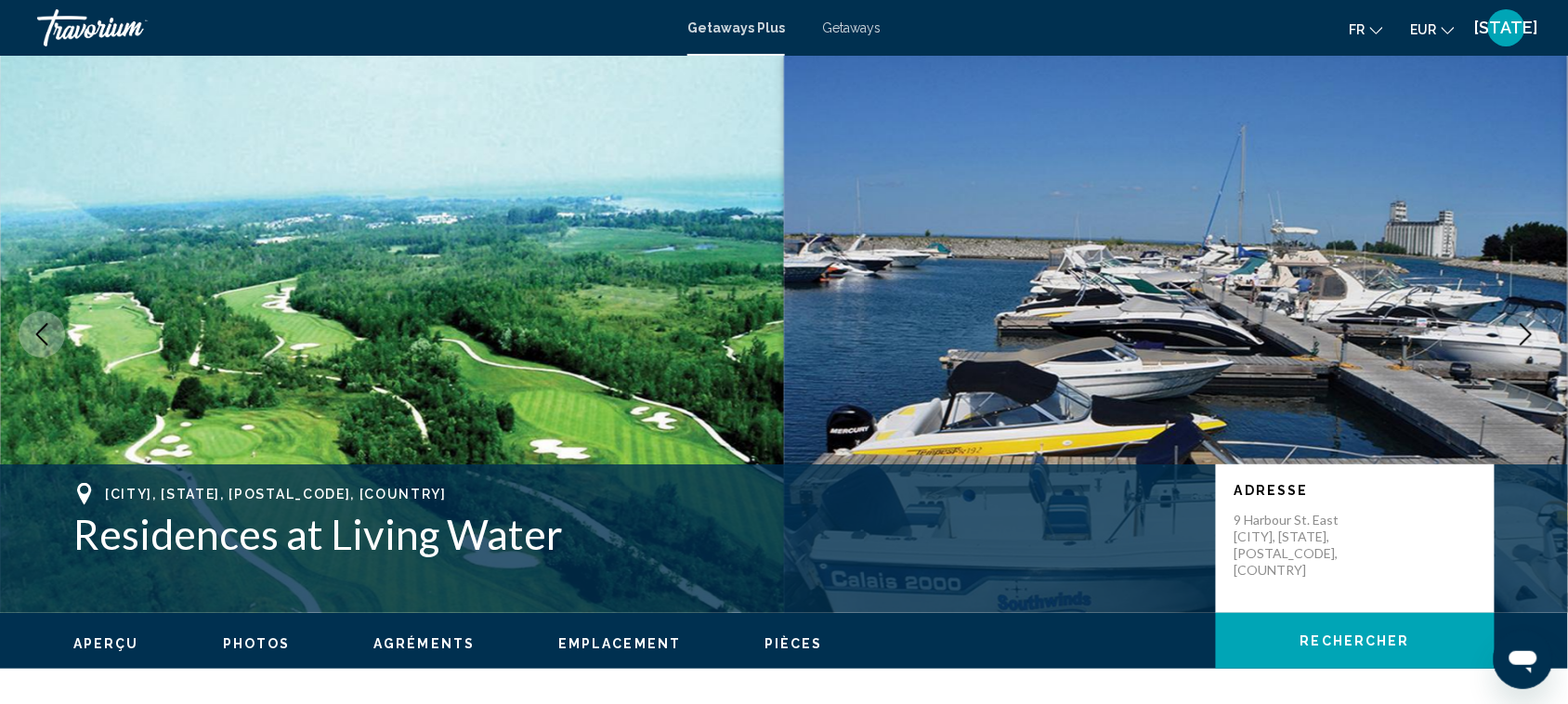 click 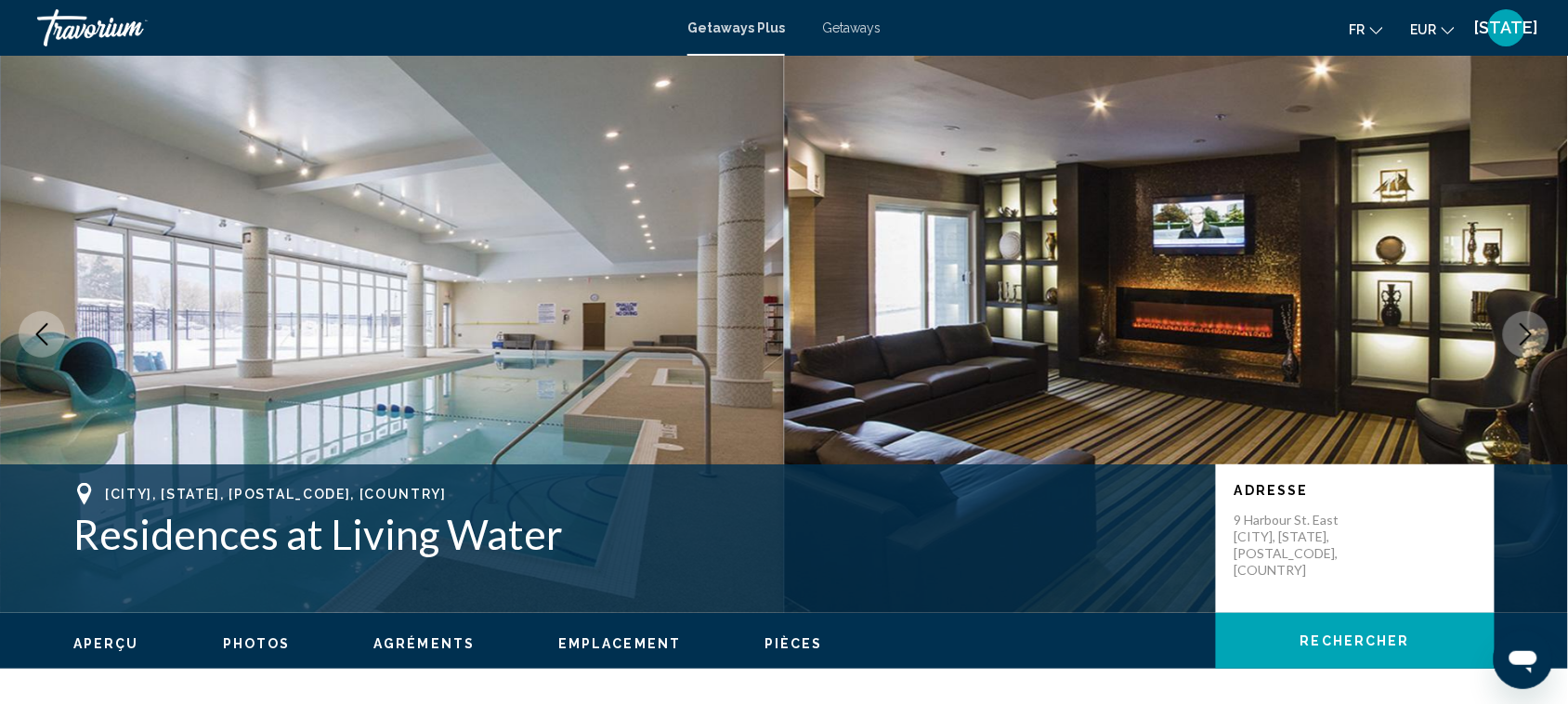 click 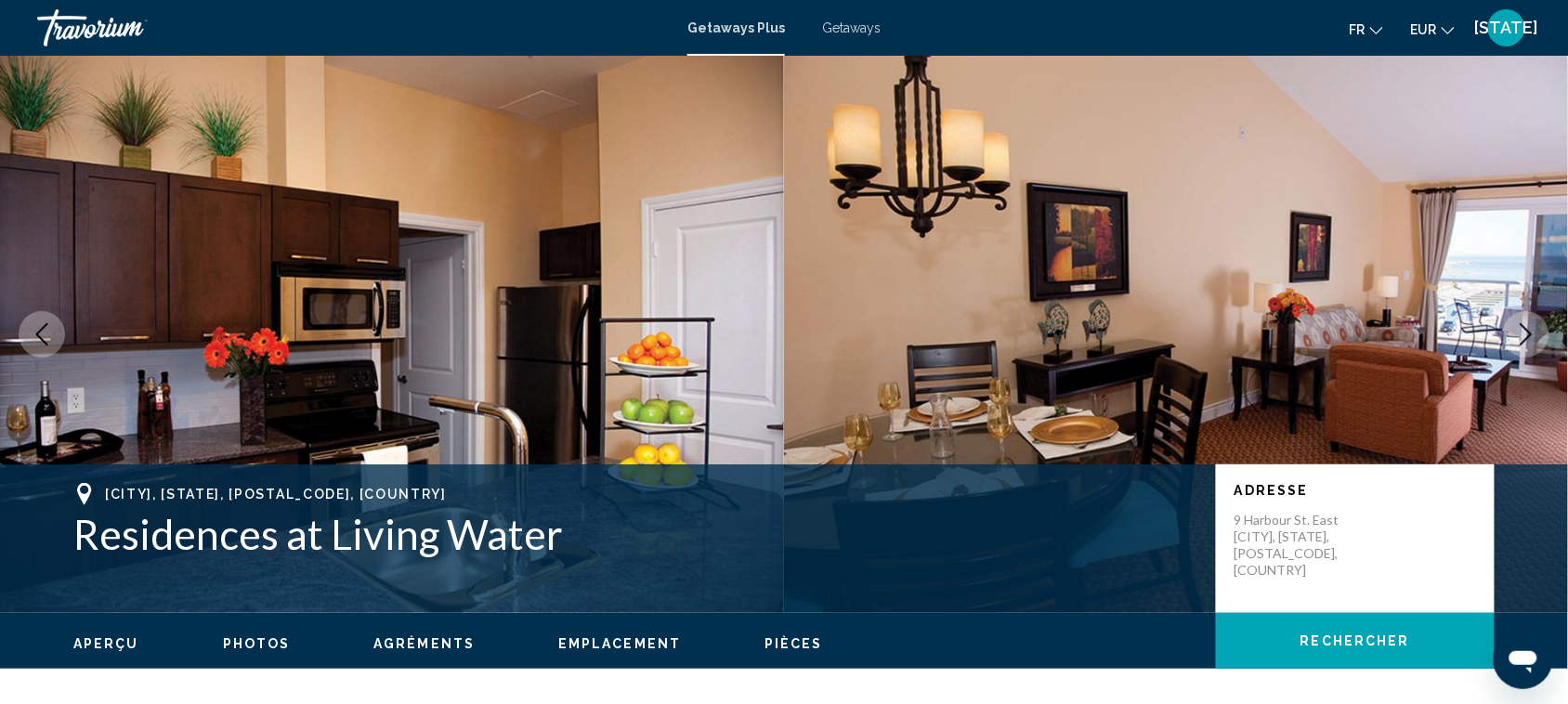 click 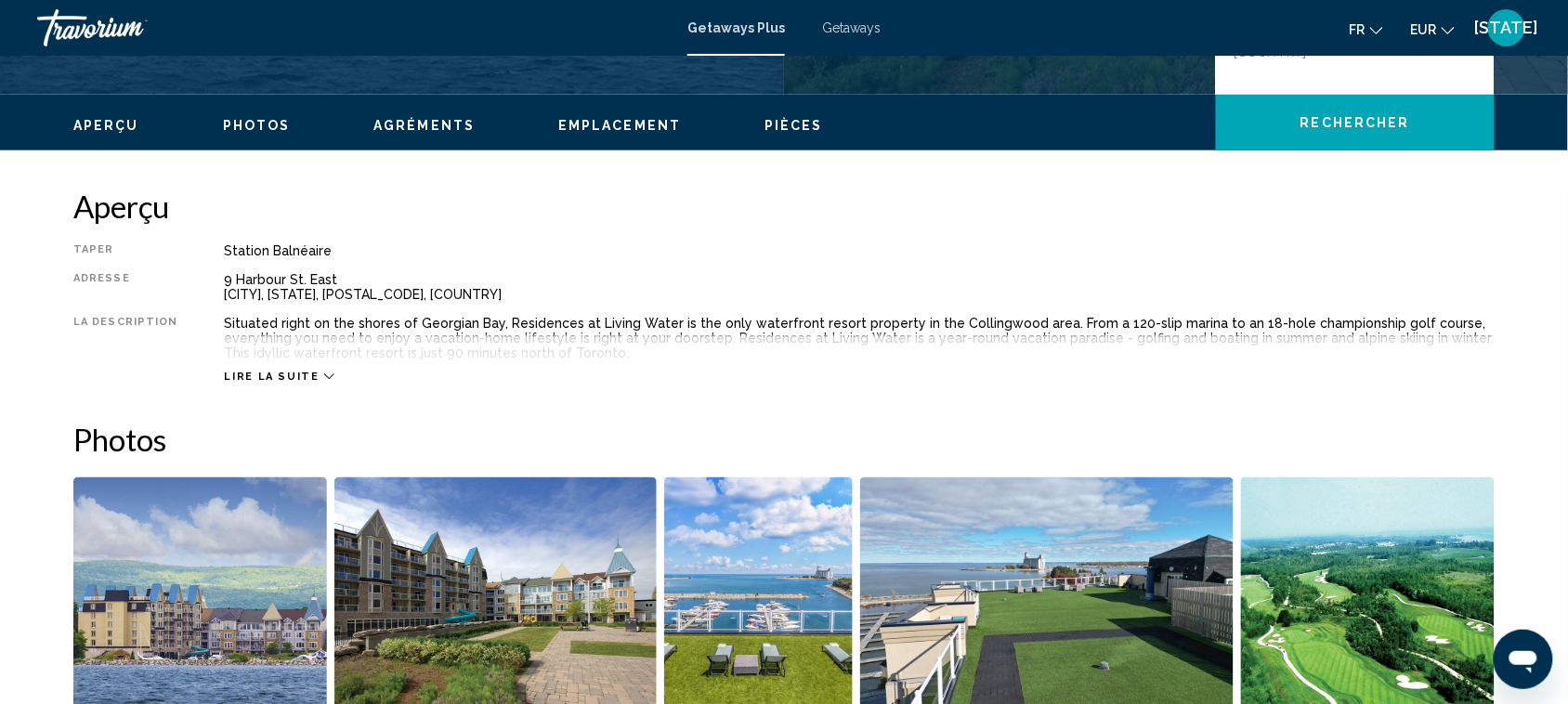 scroll, scrollTop: 299, scrollLeft: 0, axis: vertical 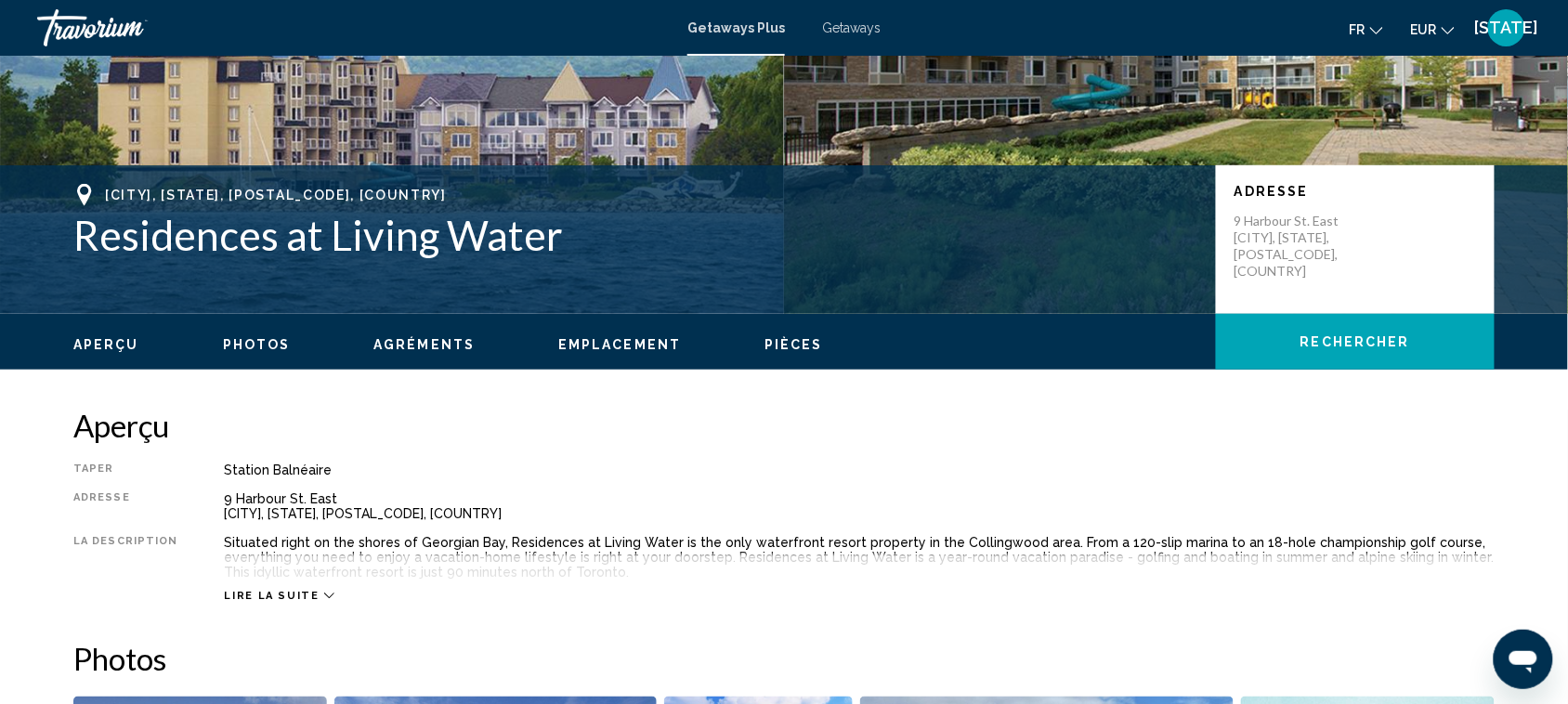 click on "Lire la suite" at bounding box center (271, 595) 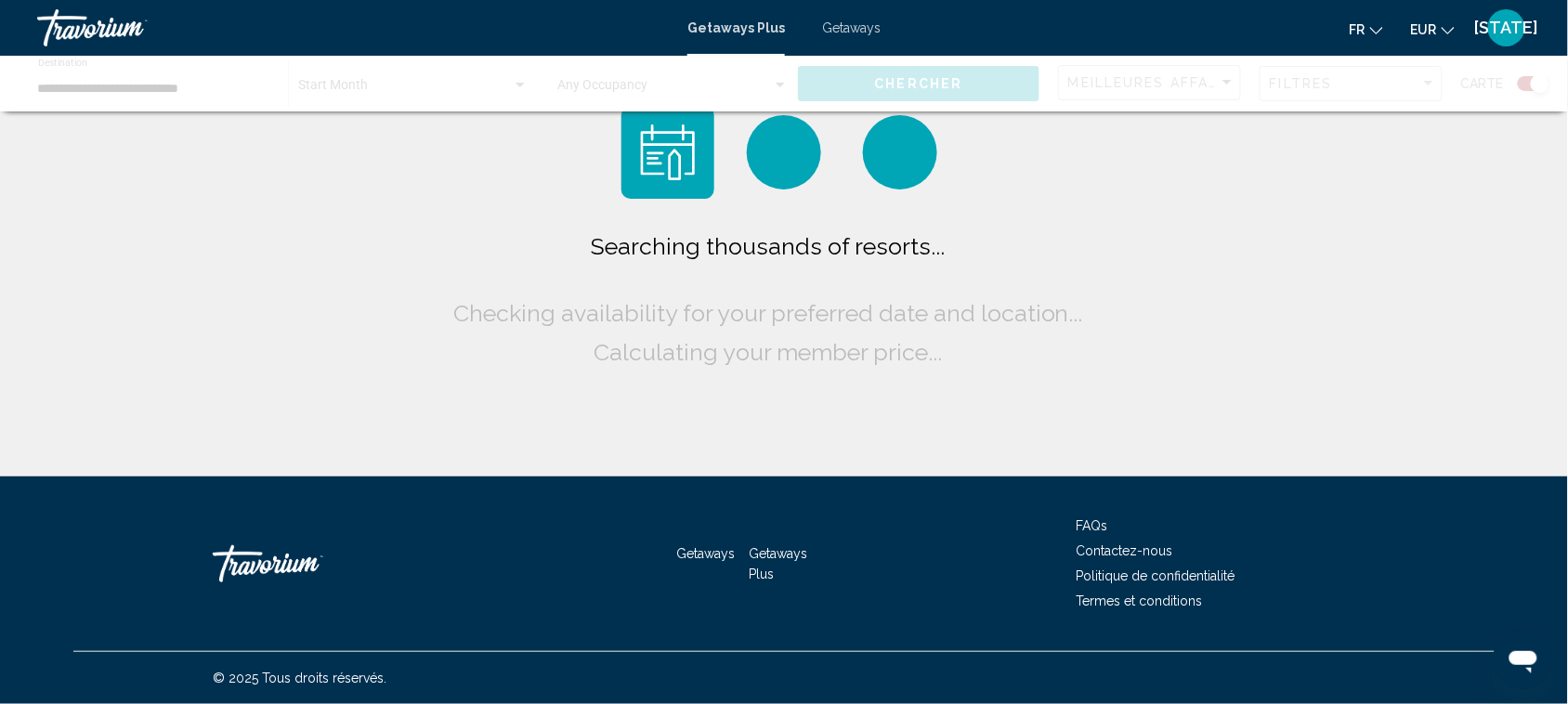 scroll, scrollTop: 0, scrollLeft: 0, axis: both 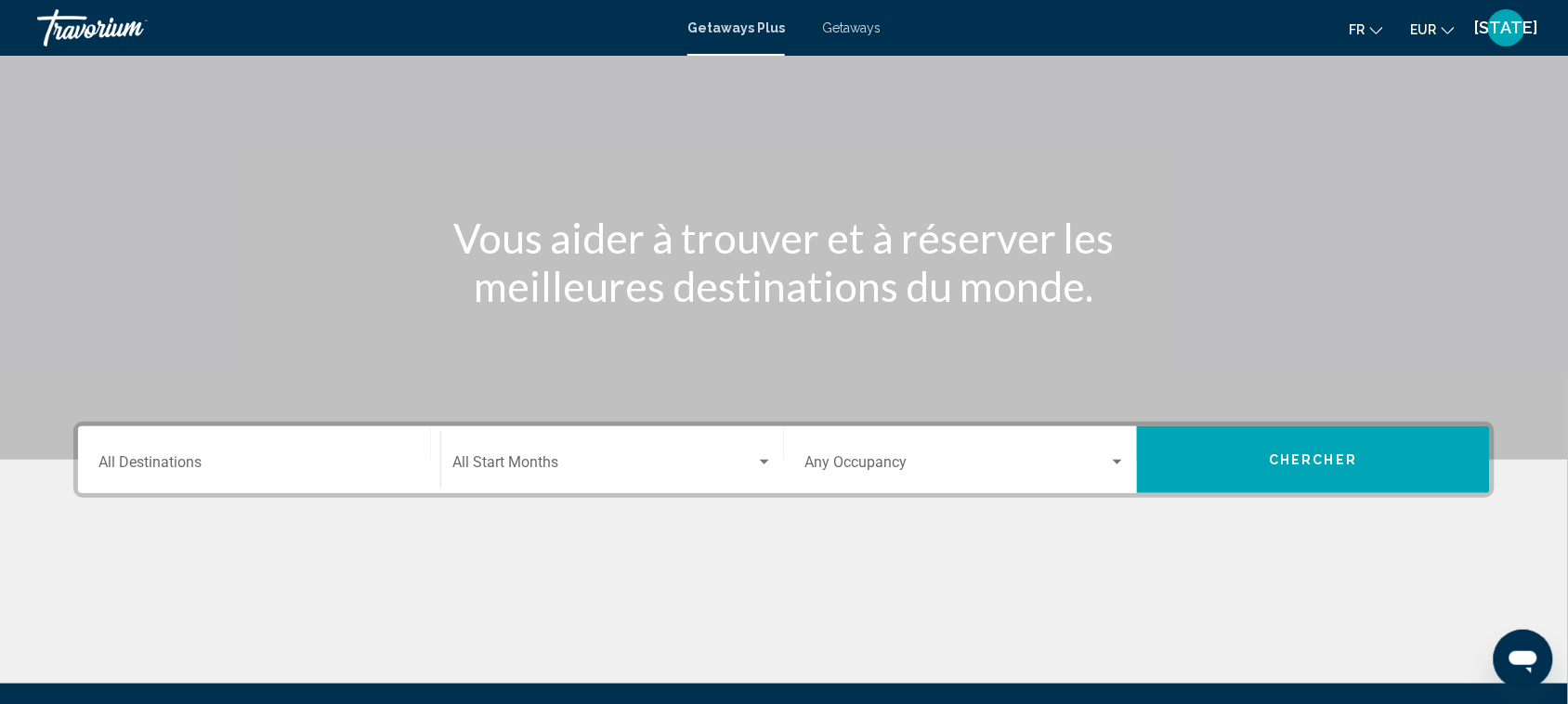 click on "Destination All Destinations" at bounding box center [259, 466] 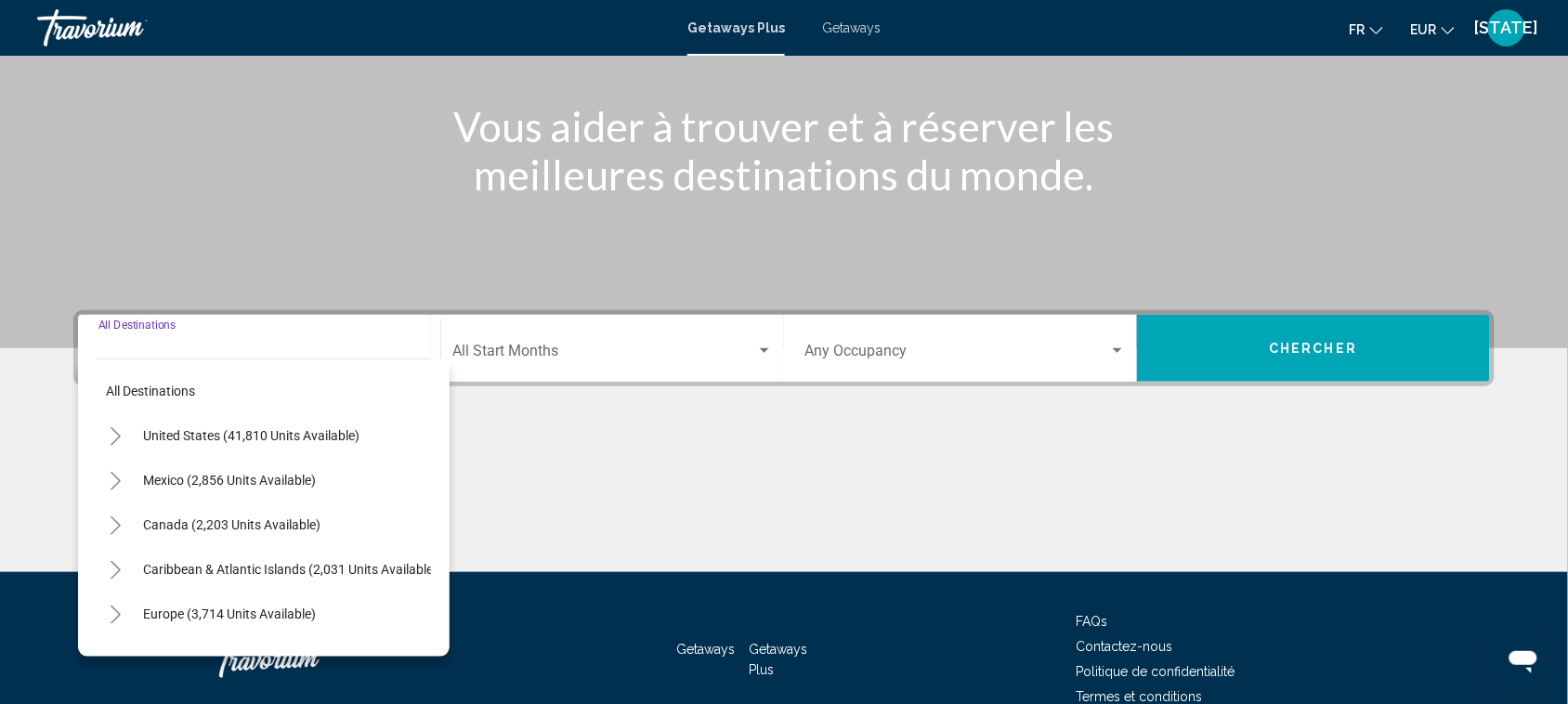 scroll, scrollTop: 304, scrollLeft: 0, axis: vertical 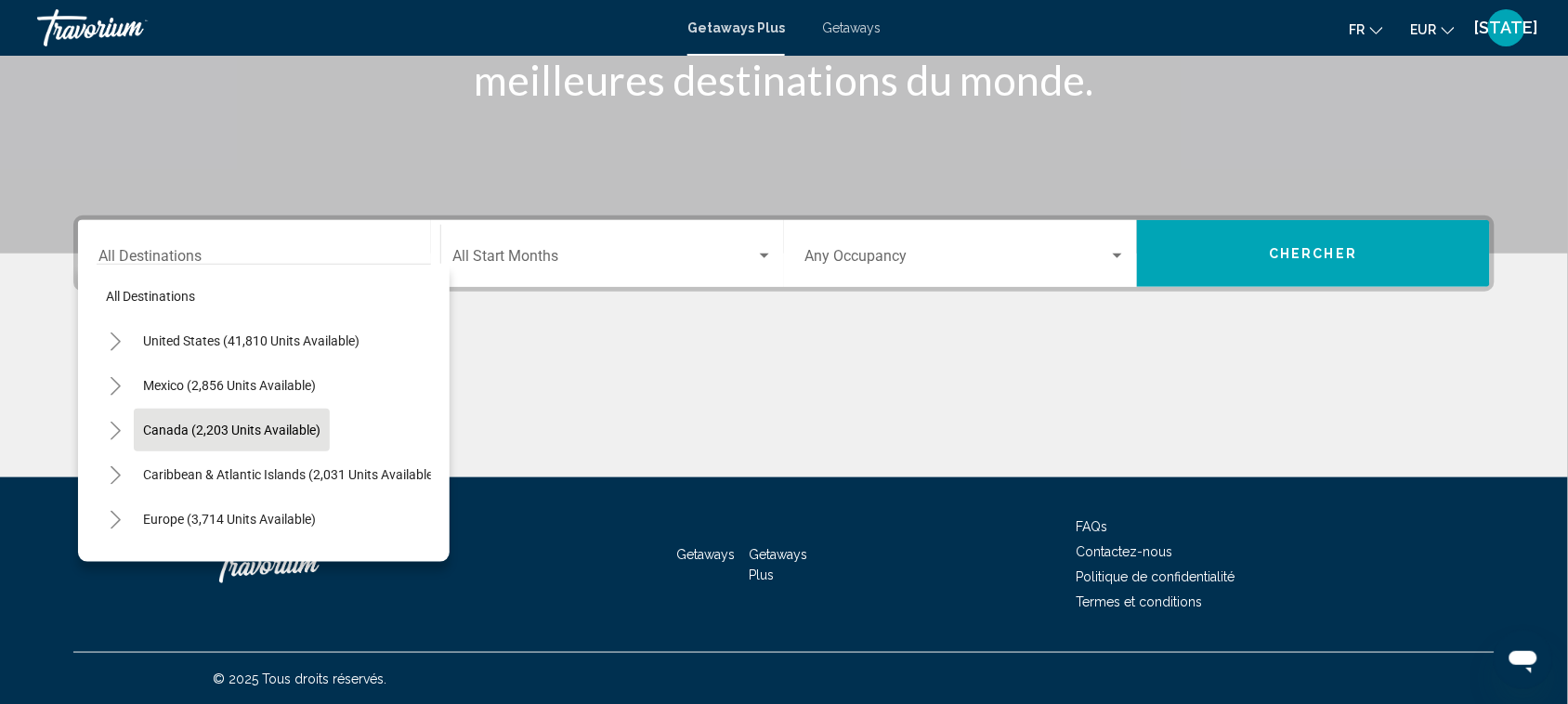 click on "Canada (2,203 units available)" at bounding box center [290, 475] 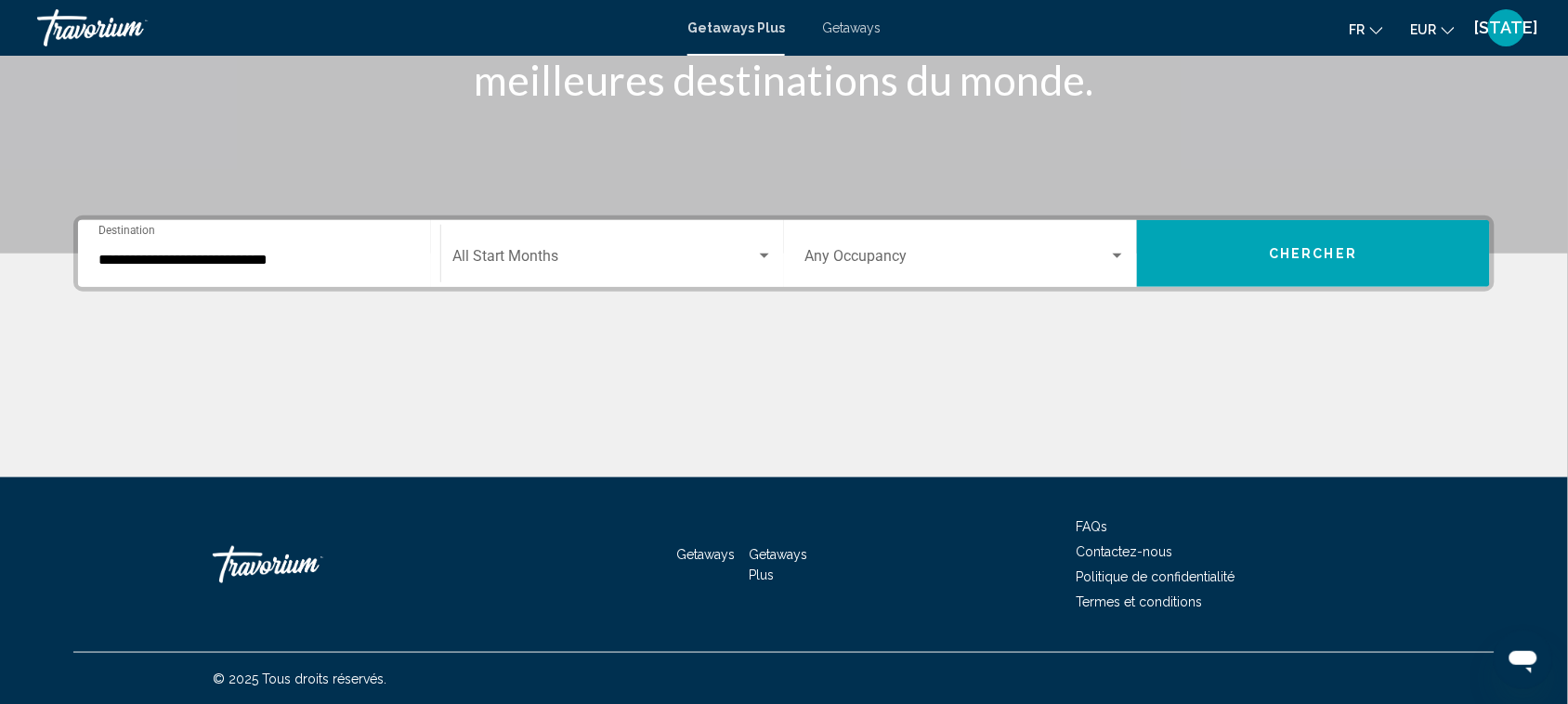 click on "Start Month All Start Months" 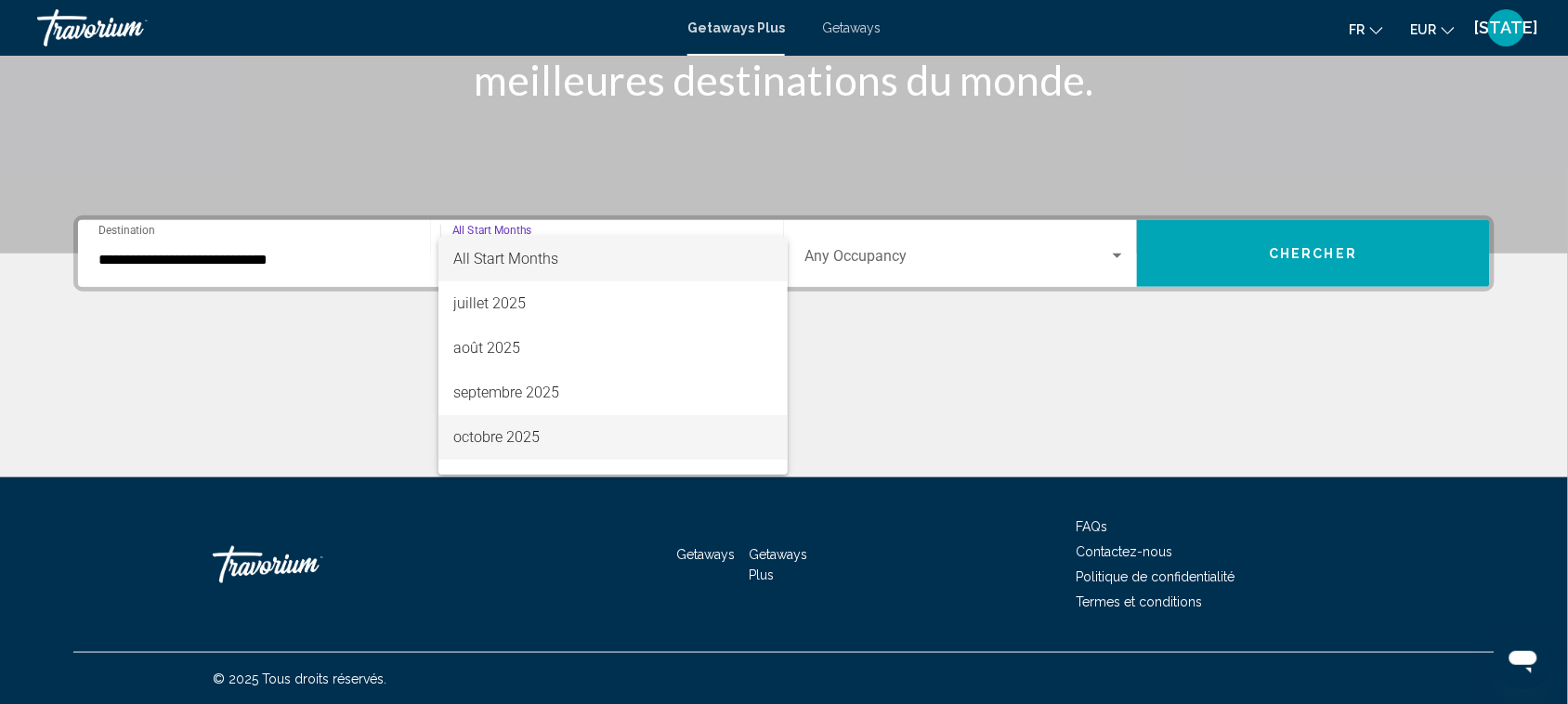 click on "octobre 2025" at bounding box center [613, 437] 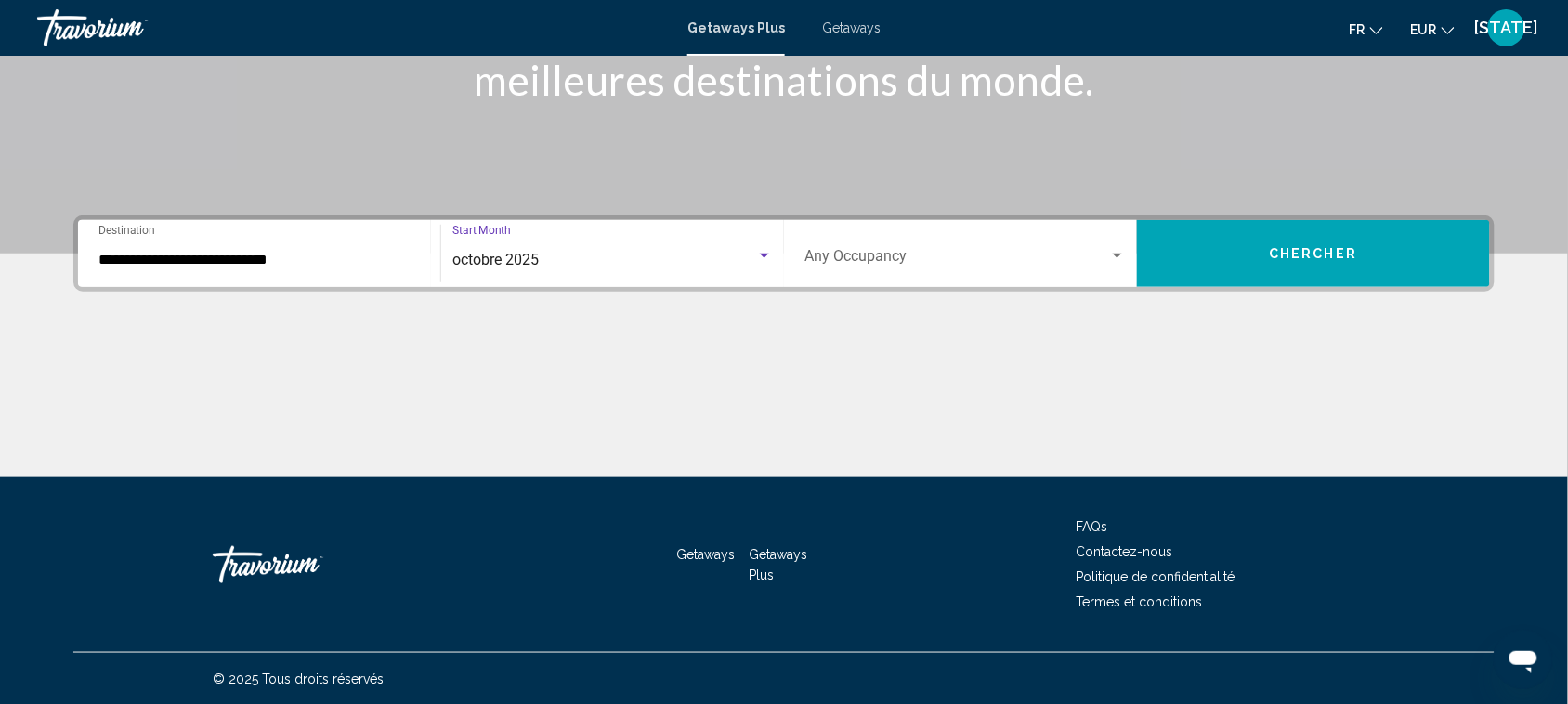 click on "Chercher" at bounding box center (1313, 254) 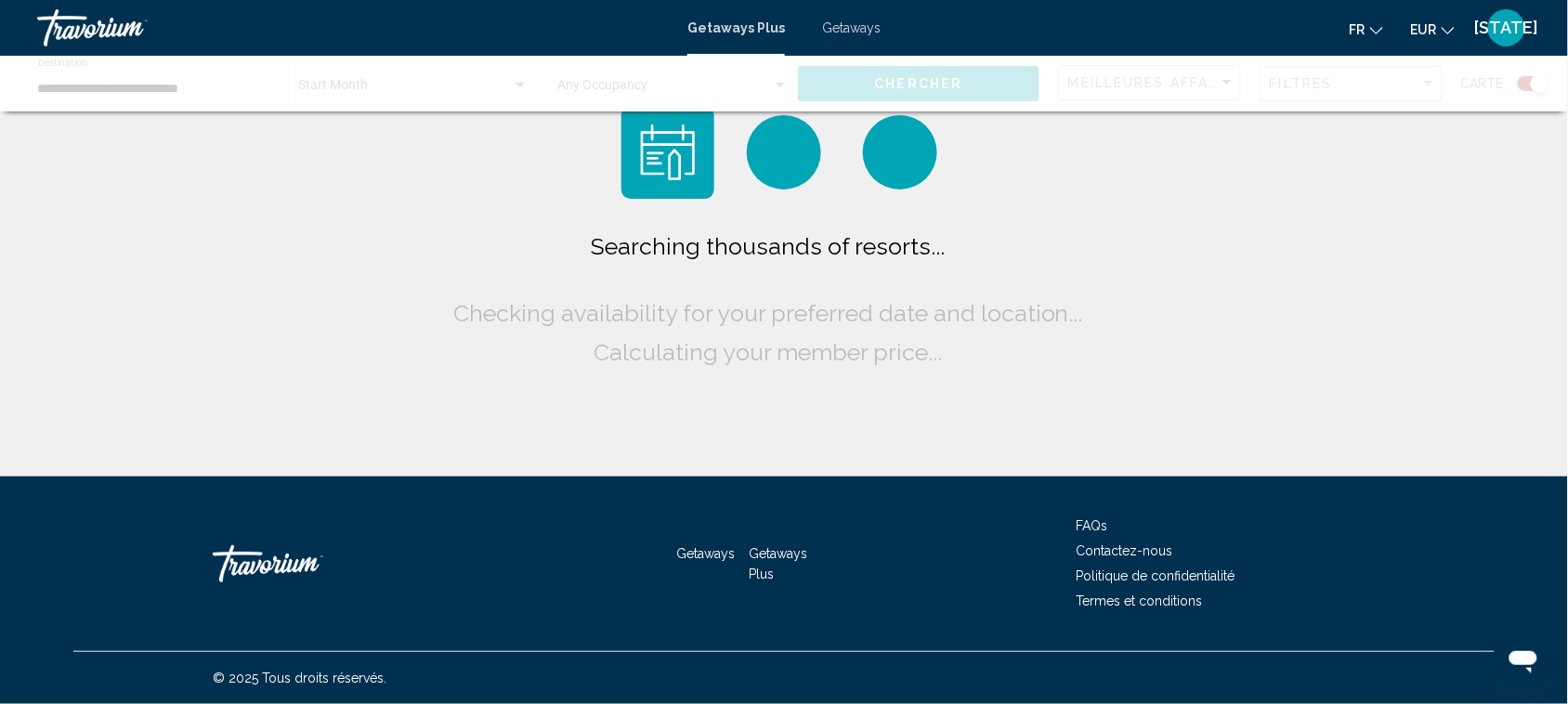 scroll, scrollTop: 0, scrollLeft: 0, axis: both 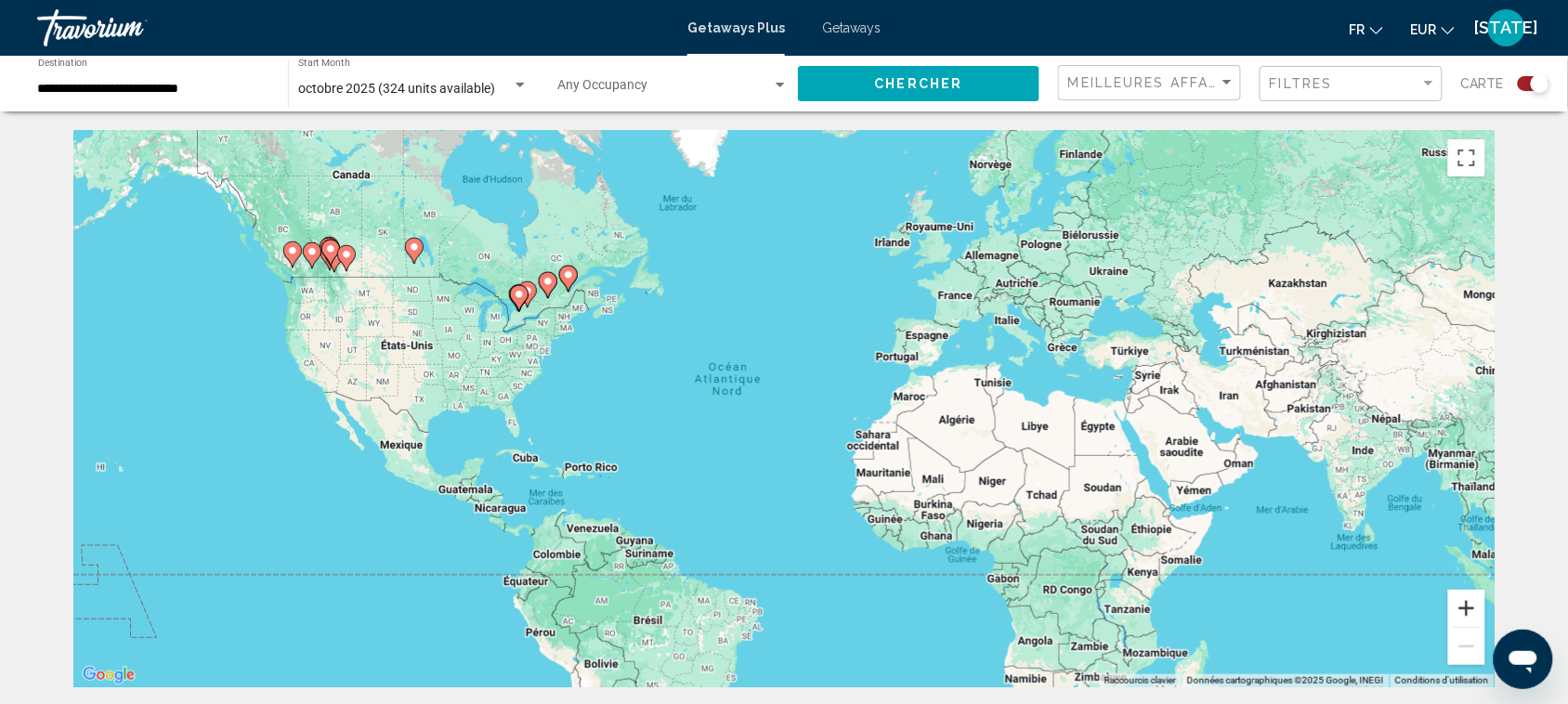 click at bounding box center [1467, 608] 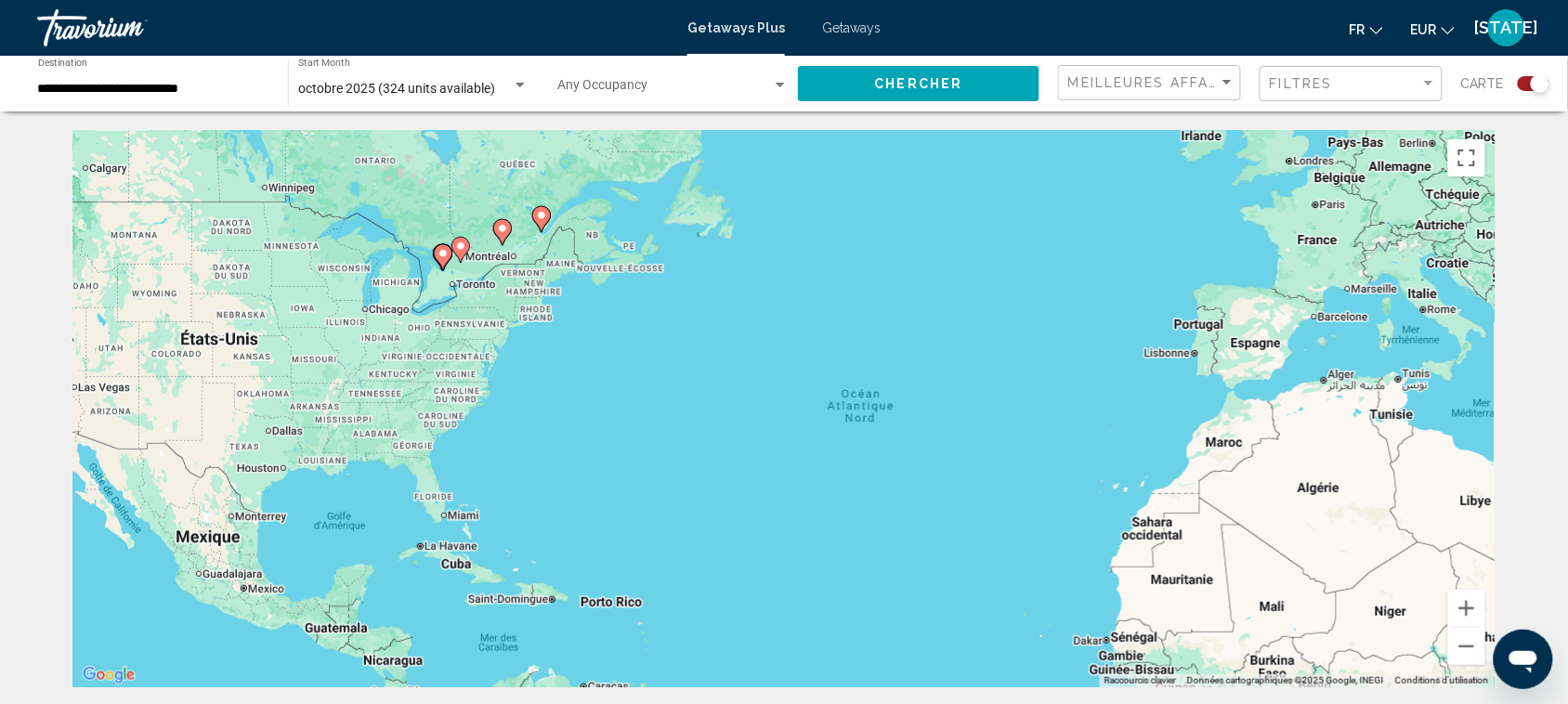 drag, startPoint x: 1038, startPoint y: 512, endPoint x: 1190, endPoint y: 560, distance: 159.39887 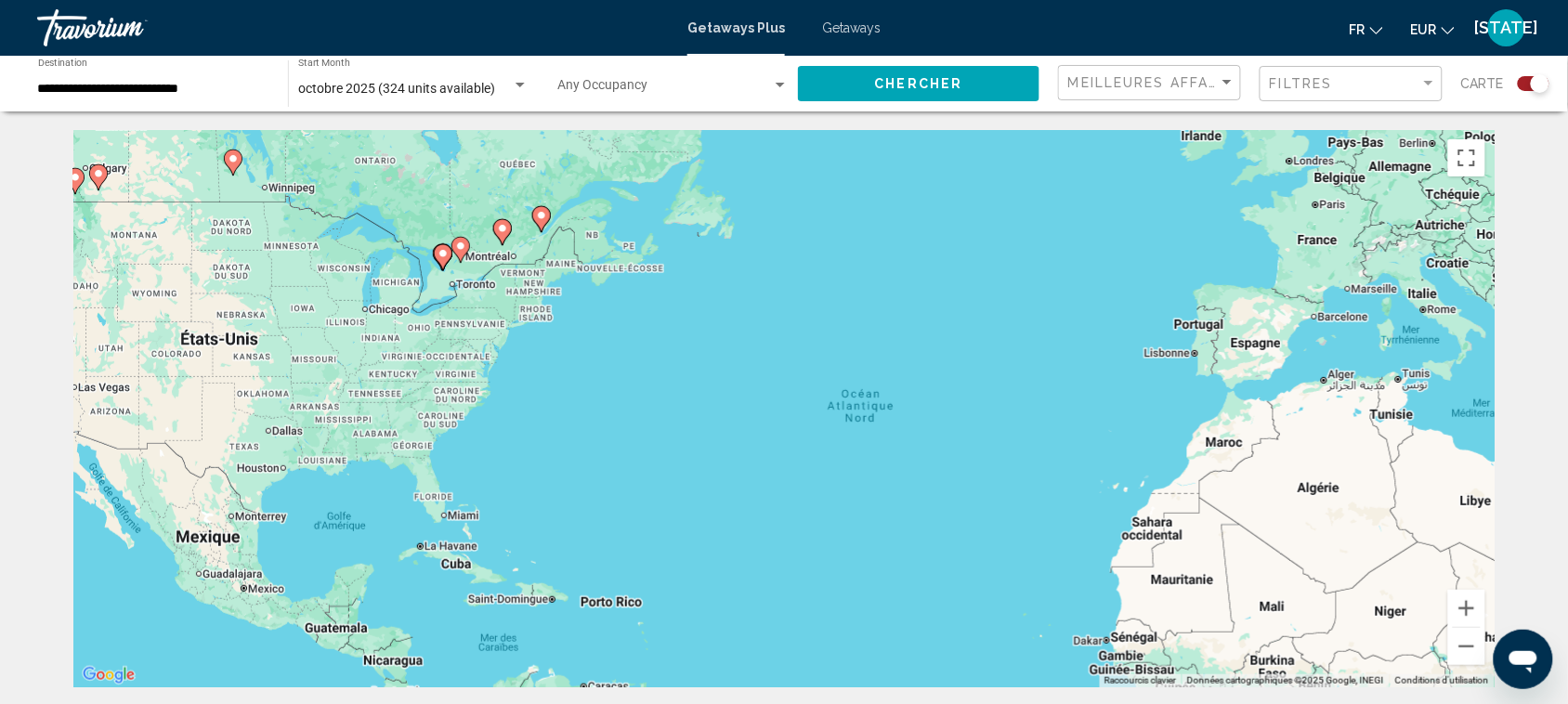 drag, startPoint x: 1116, startPoint y: 437, endPoint x: 1200, endPoint y: 577, distance: 163.26665 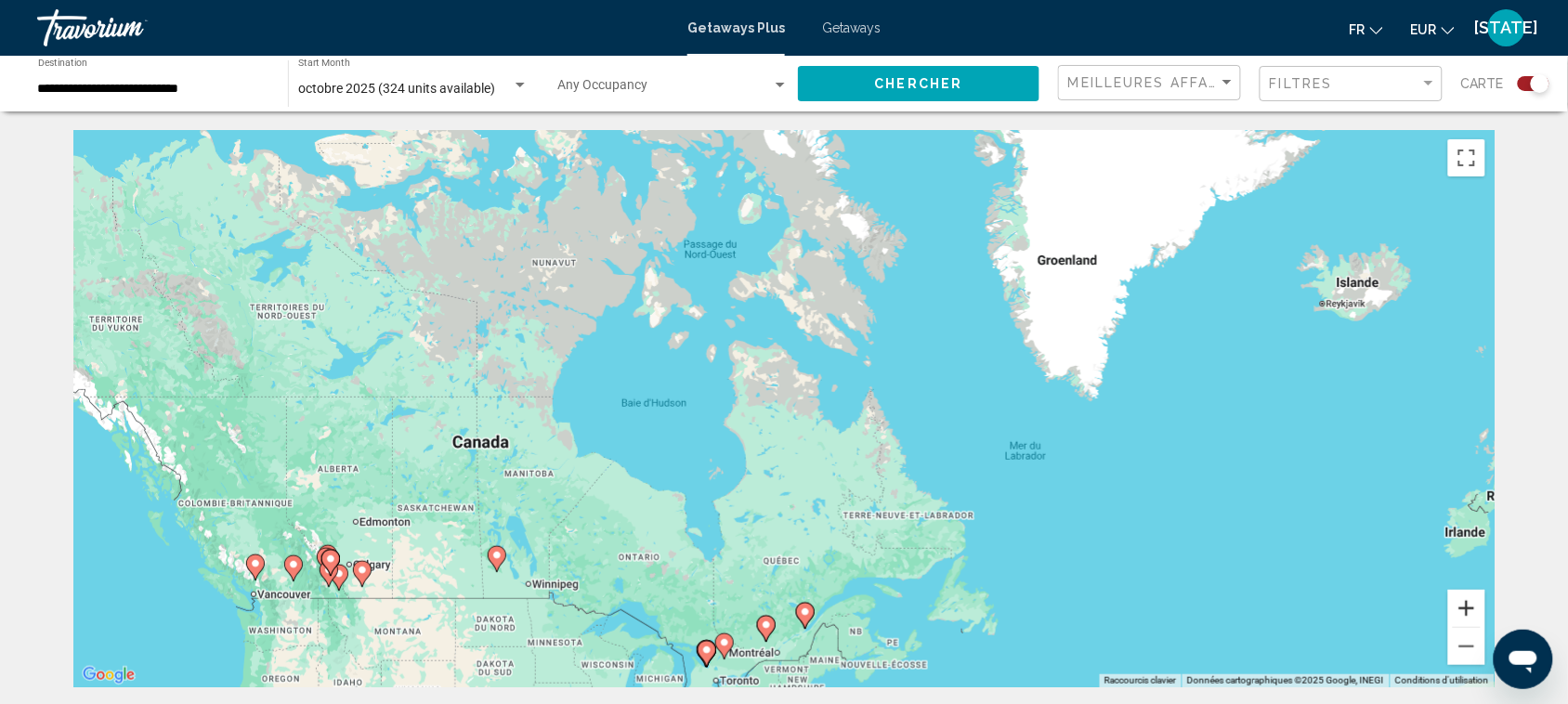 click at bounding box center [1467, 608] 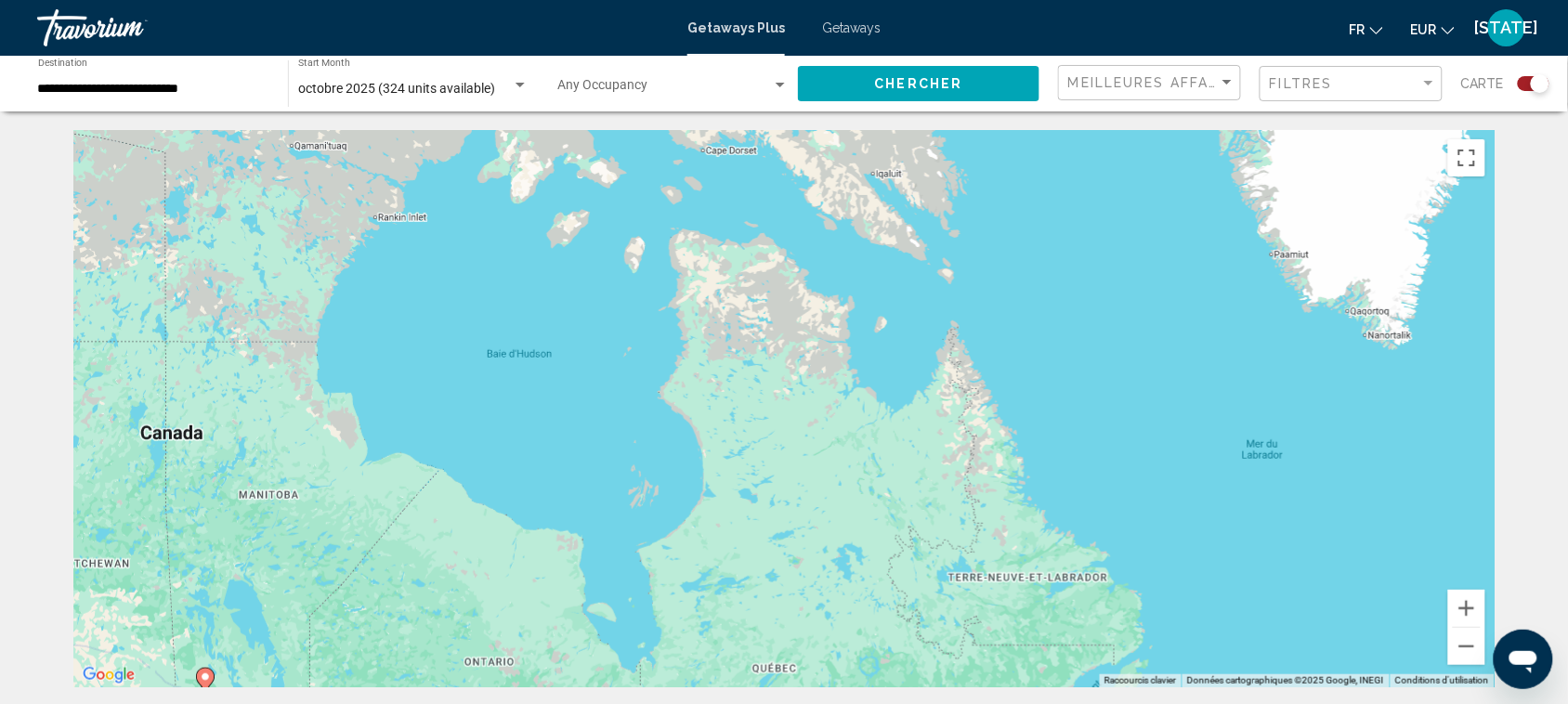 click on "Pour activer le glissement avec le clavier, appuyez sur Alt+Entrée. Une fois ce mode activé, utilisez les touches fléchées pour déplacer le repère. Pour valider le déplacement, appuyez sur Entrée. Pour annuler, appuyez sur Échap." at bounding box center (784, 409) 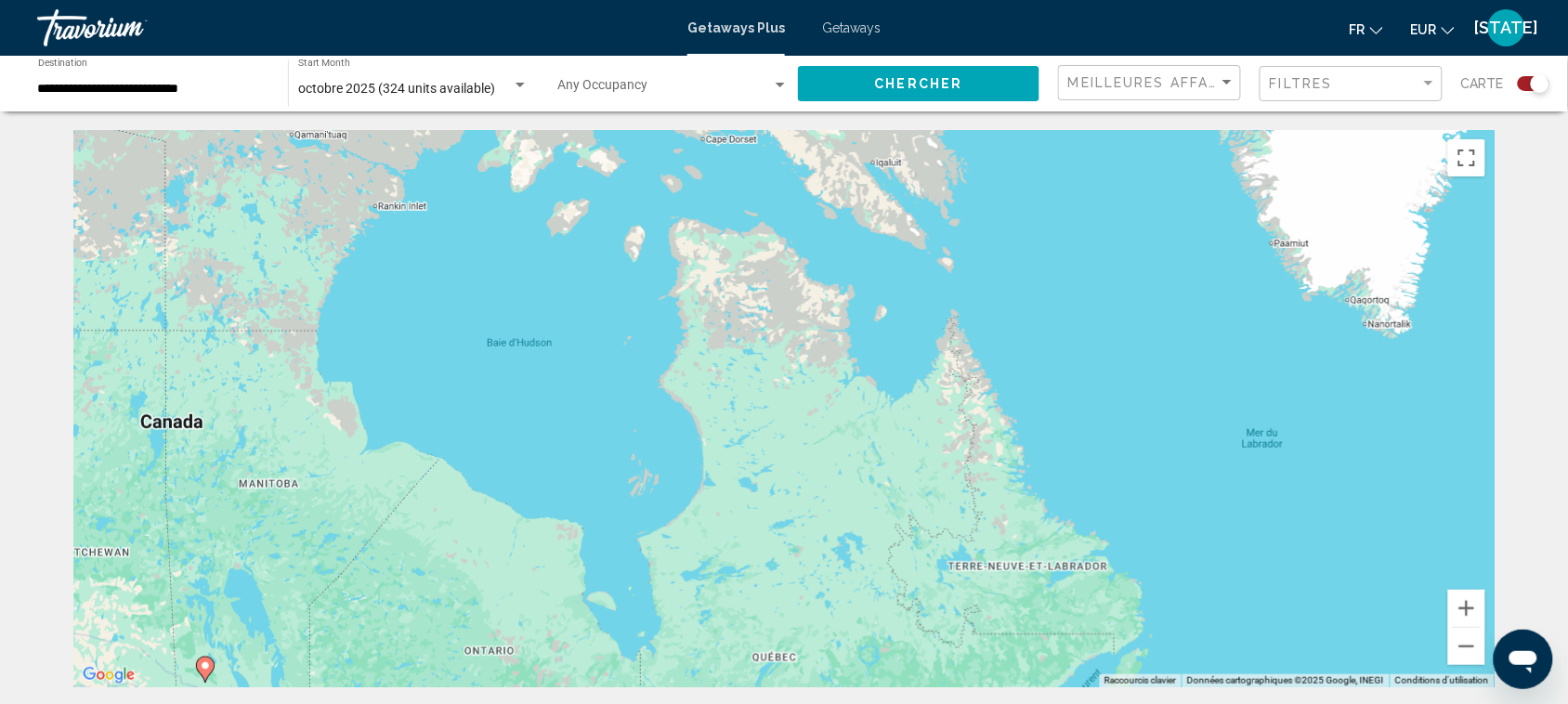 drag, startPoint x: 1263, startPoint y: 351, endPoint x: 1175, endPoint y: 248, distance: 135.4732 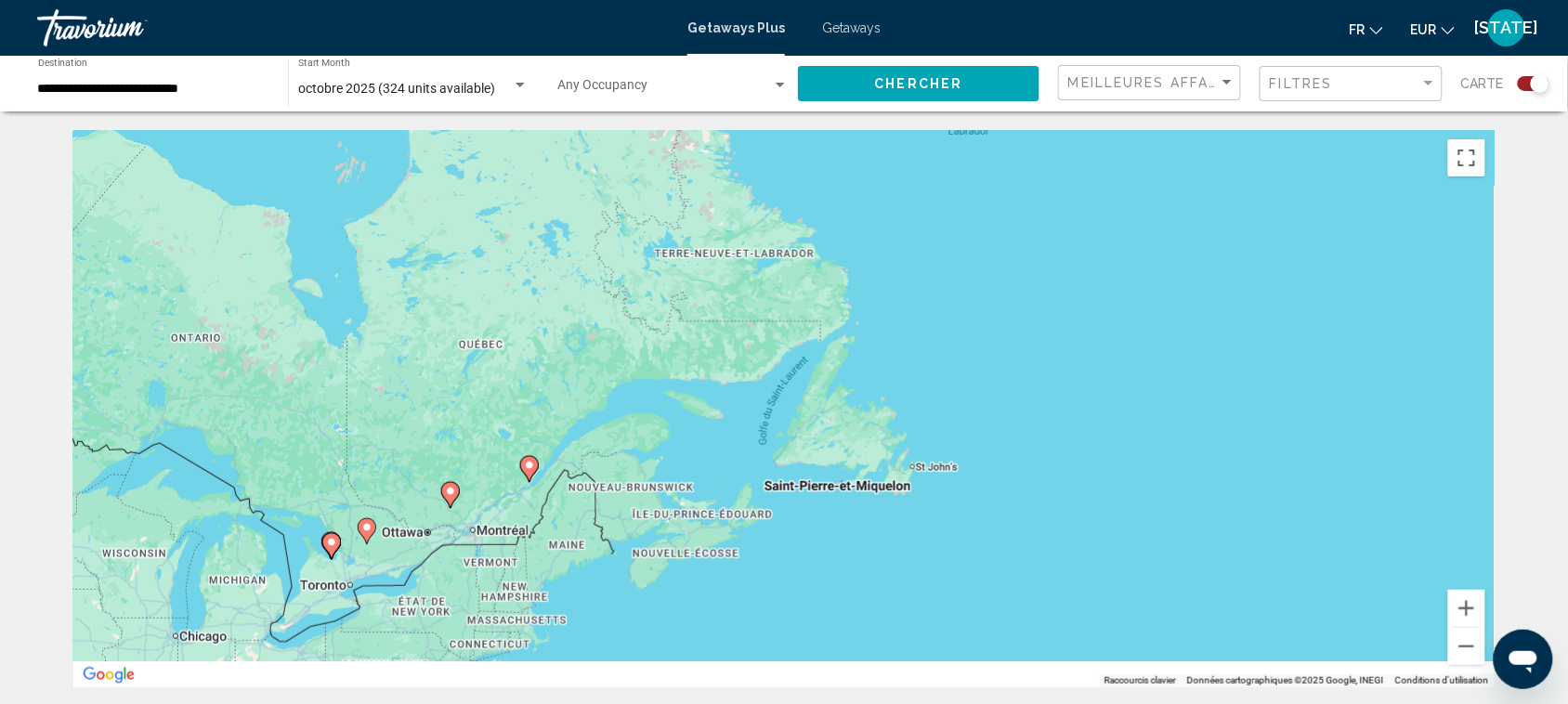 drag, startPoint x: 1291, startPoint y: 364, endPoint x: 1219, endPoint y: 266, distance: 121.60592 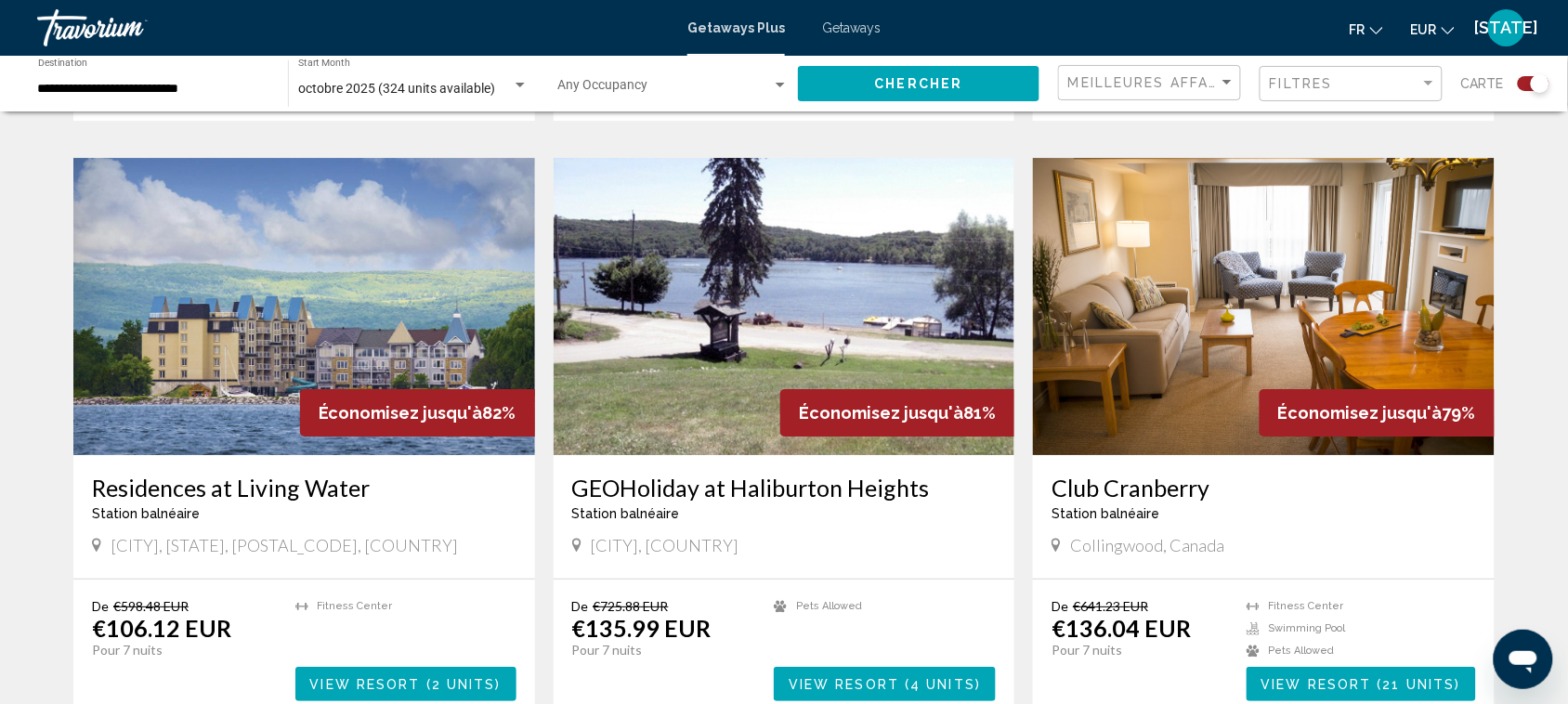scroll, scrollTop: 1830, scrollLeft: 0, axis: vertical 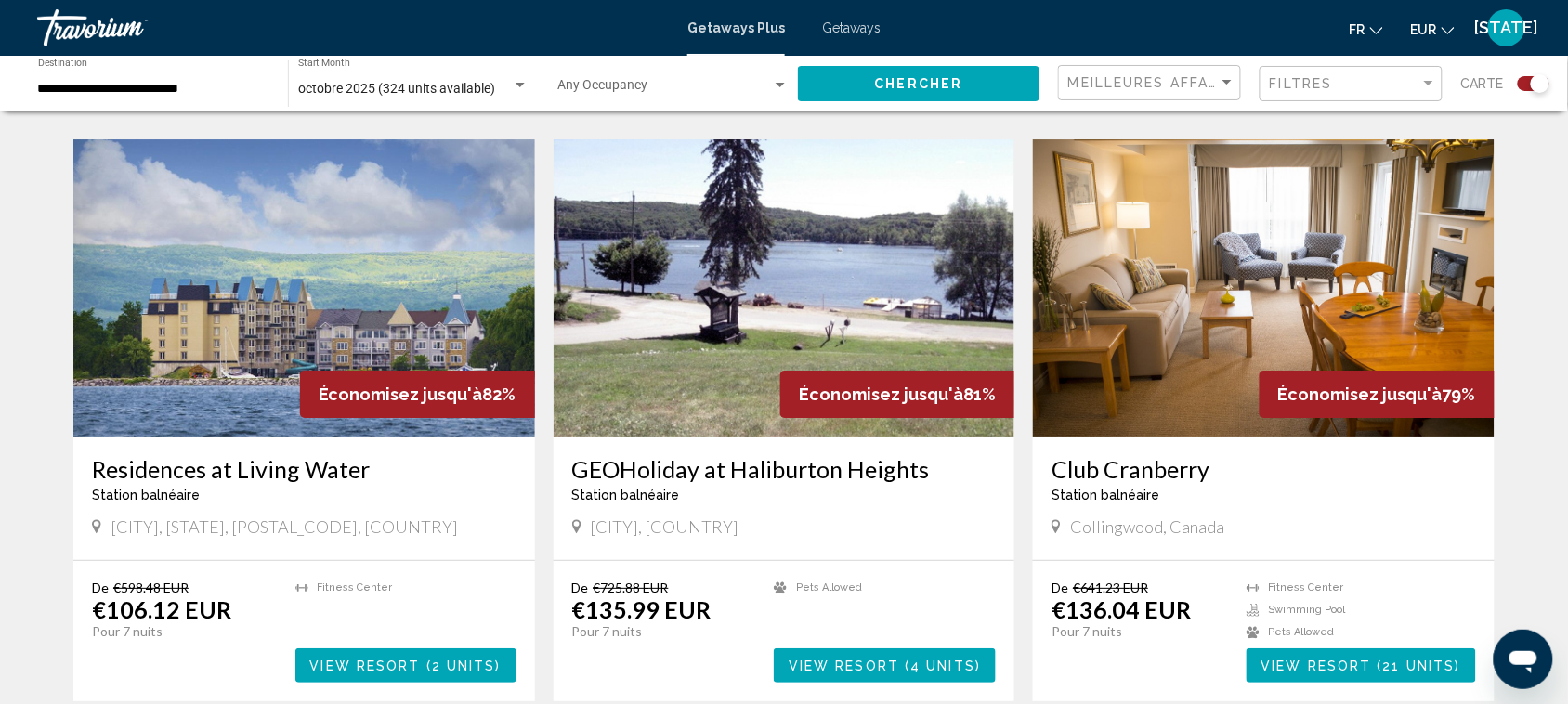 click on "View Resort" at bounding box center [1316, 666] 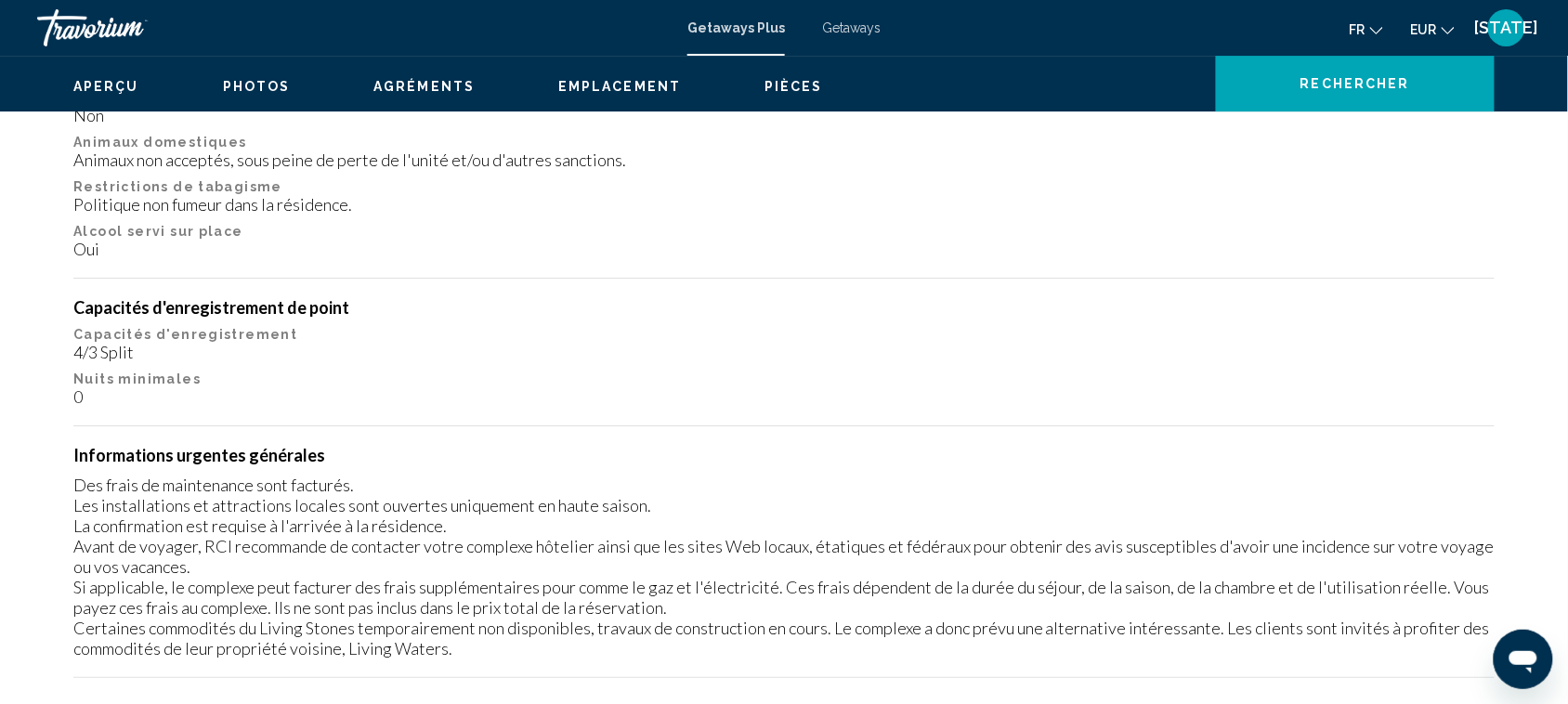 scroll, scrollTop: 0, scrollLeft: 0, axis: both 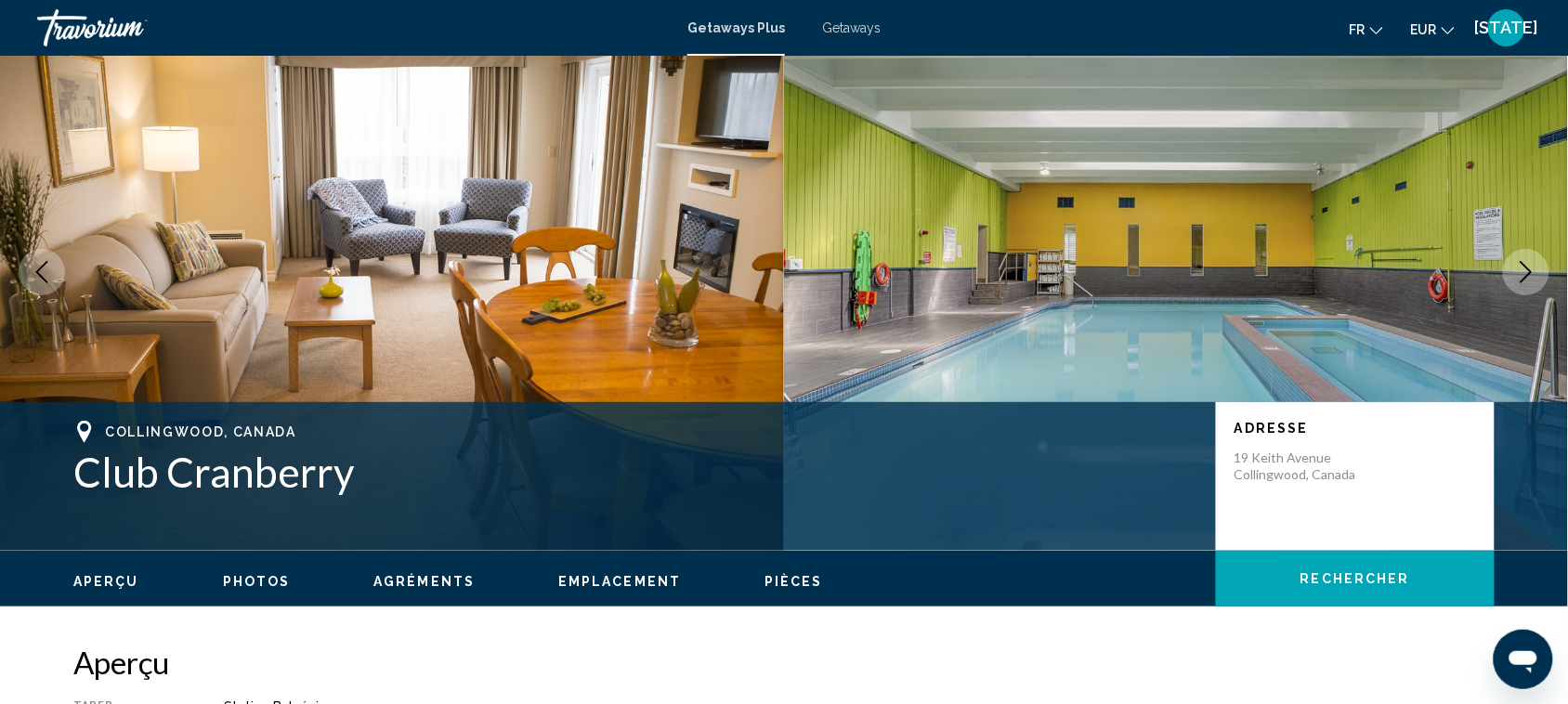 click 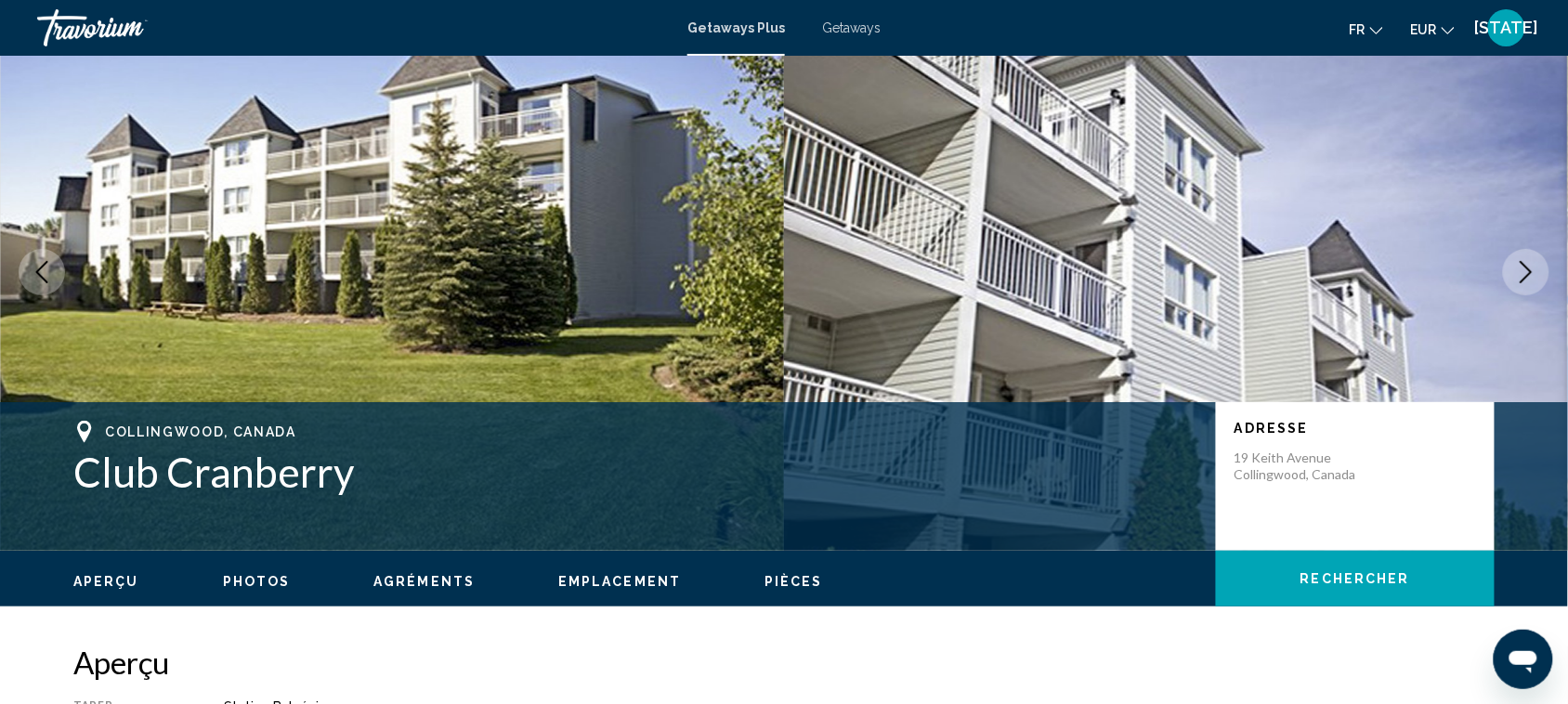 click 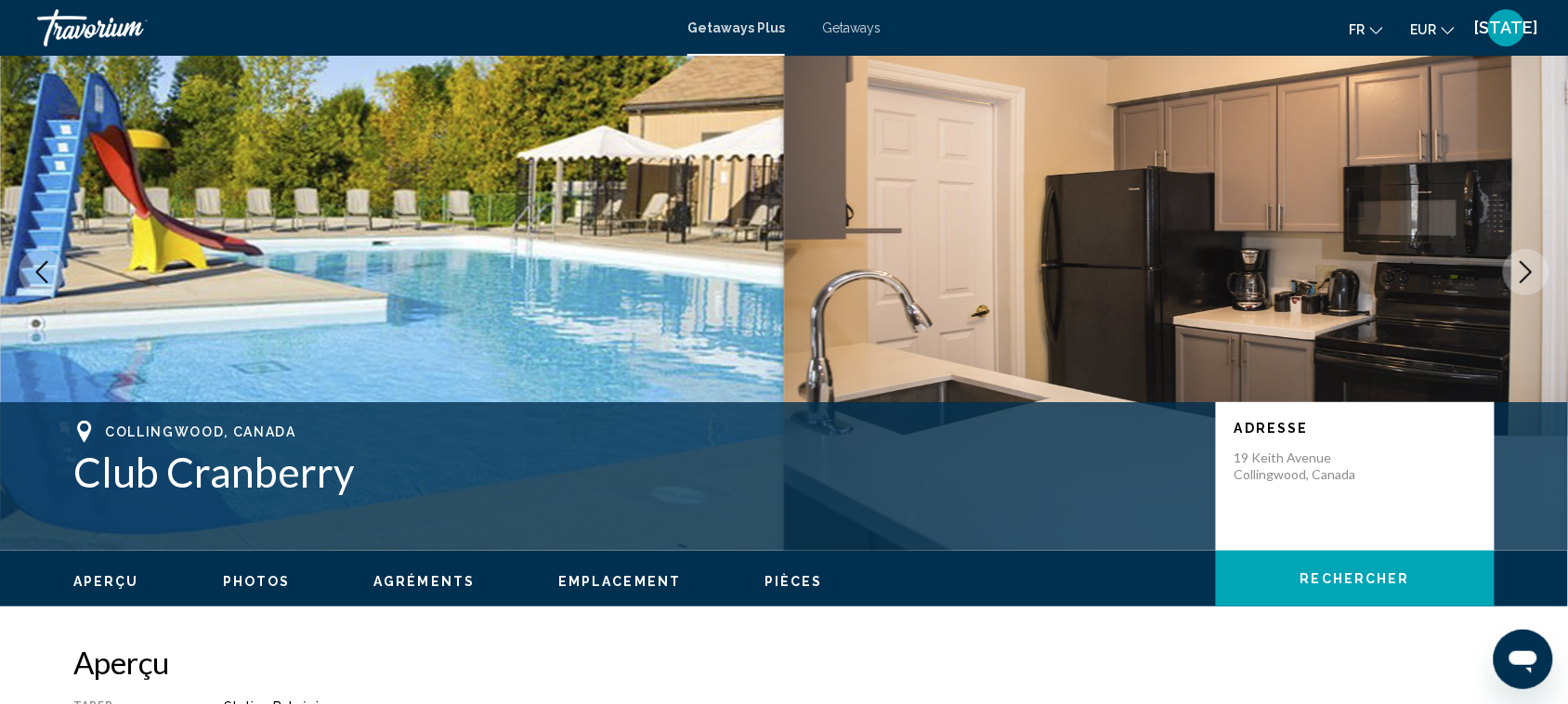 click 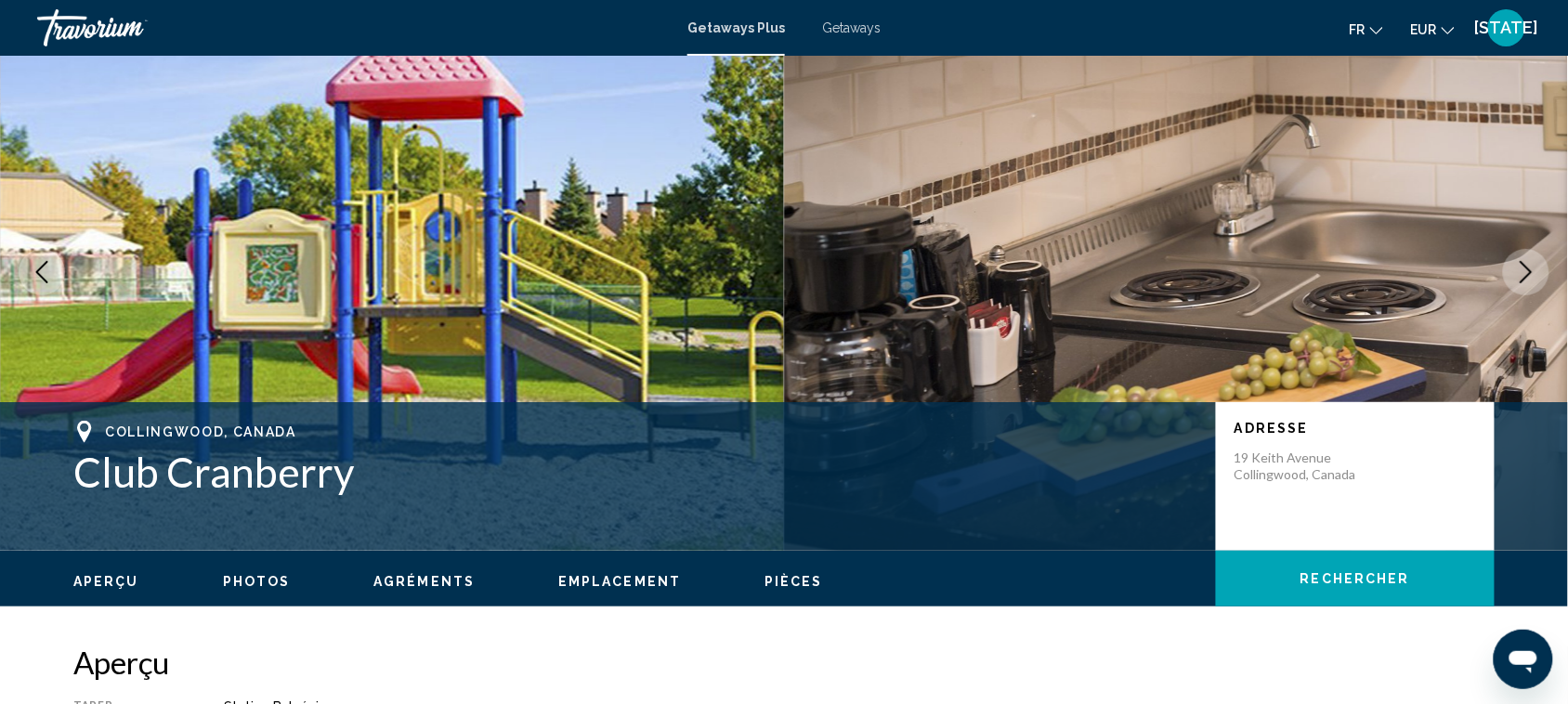 click 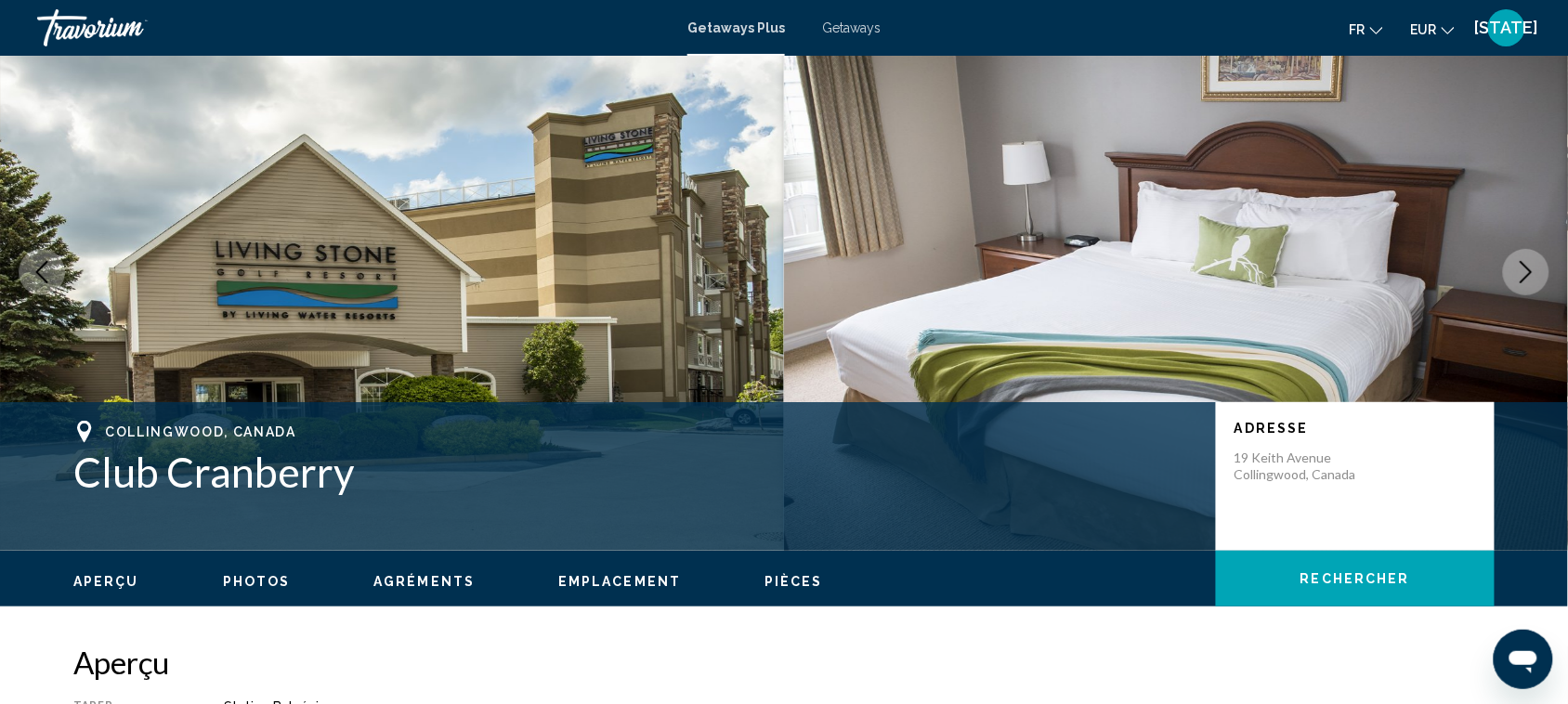 click 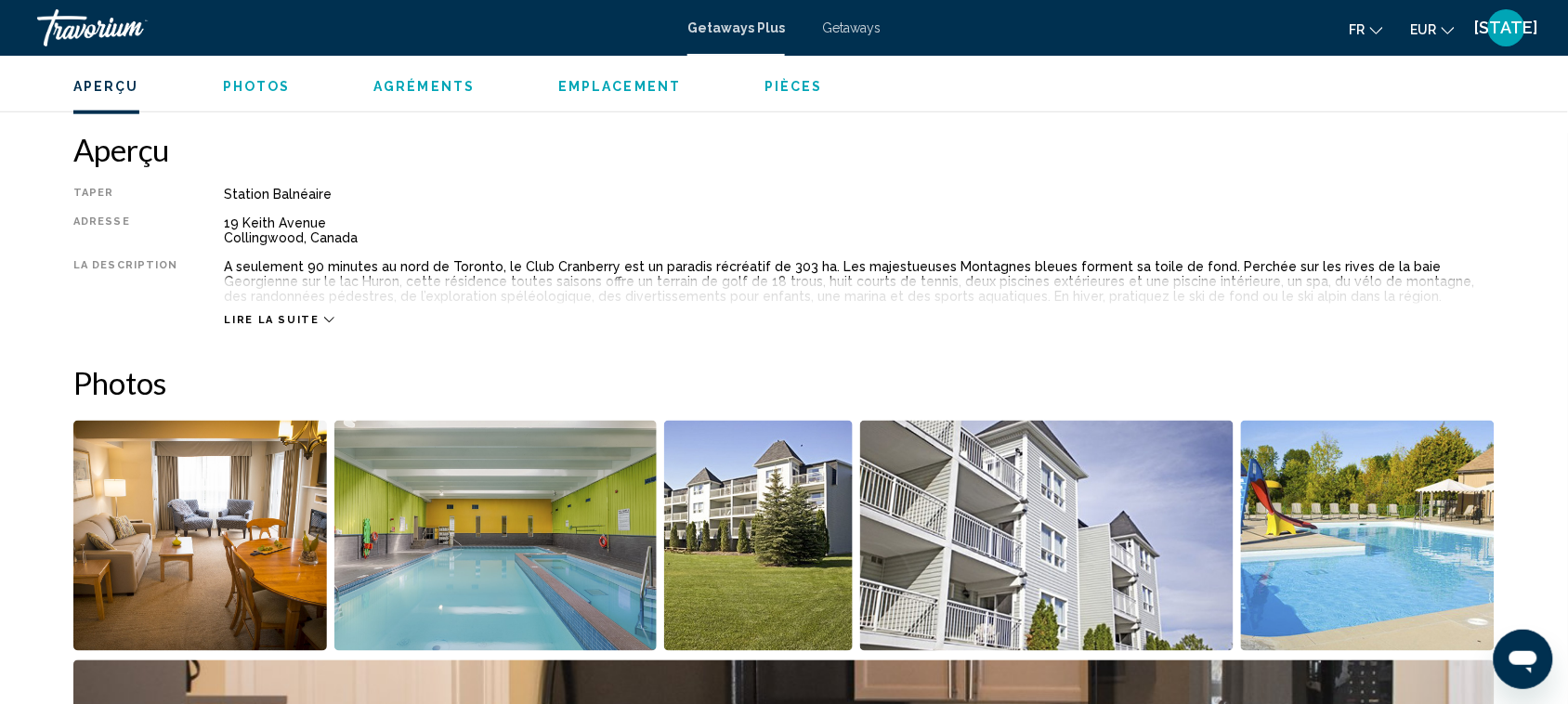 scroll, scrollTop: 534, scrollLeft: 0, axis: vertical 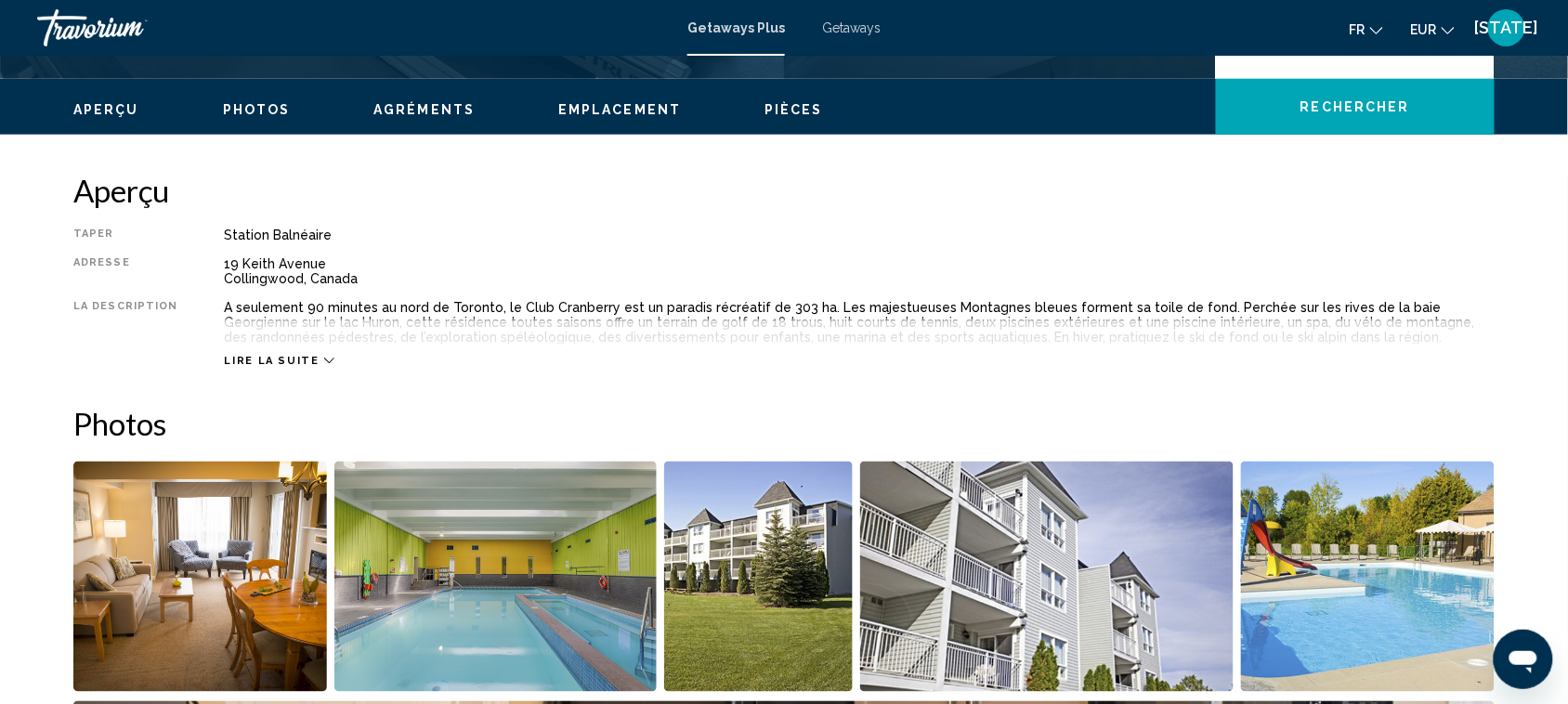 click on "Lire la suite" at bounding box center [271, 360] 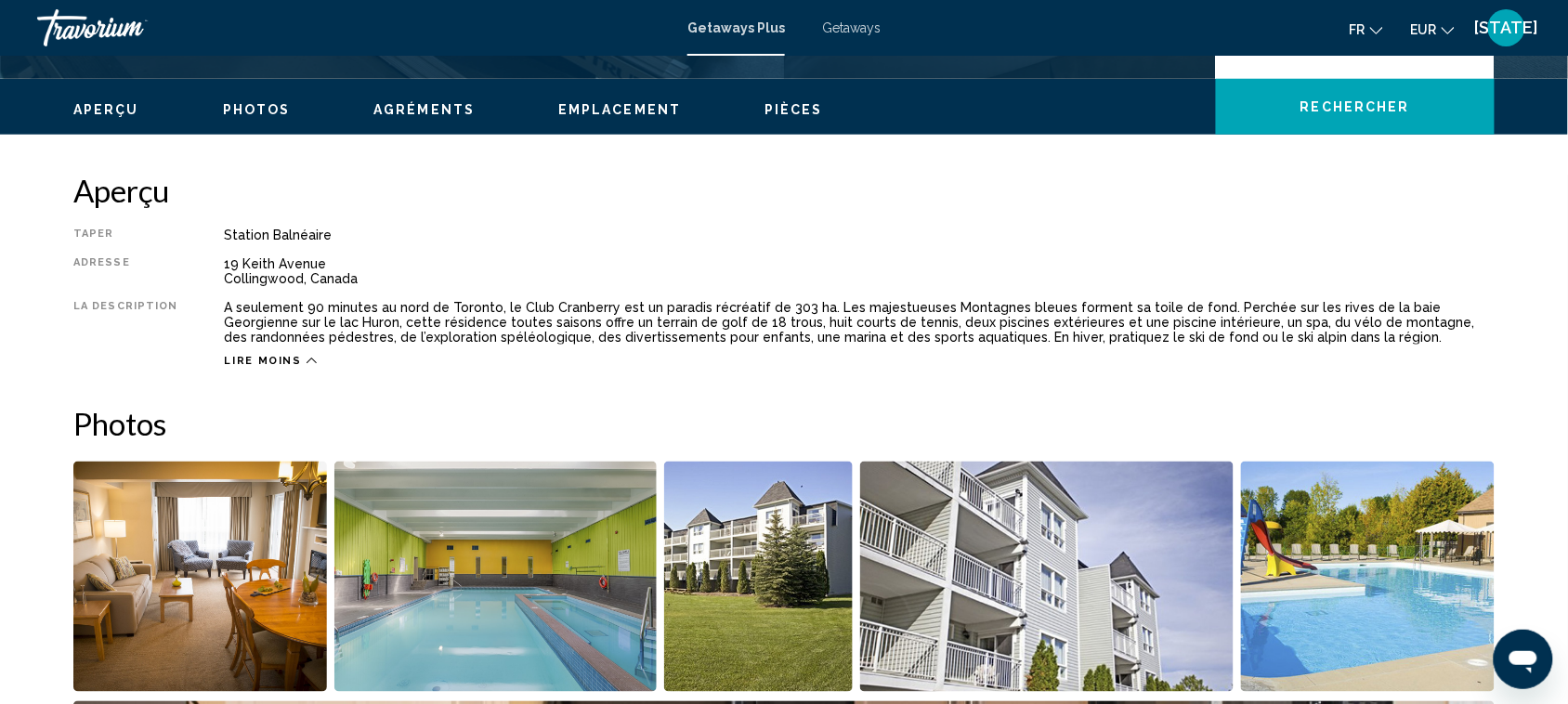click on "Lire moins" at bounding box center (263, 360) 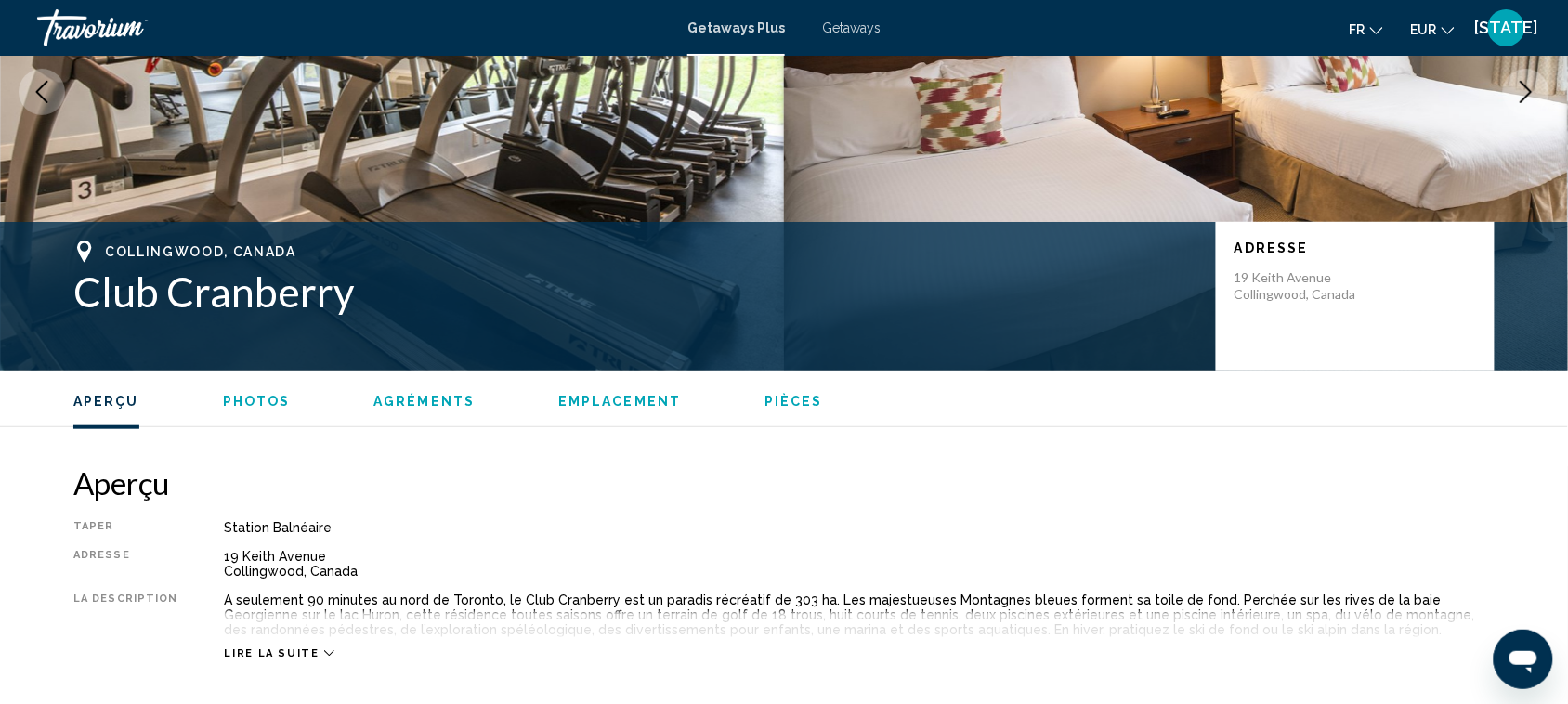 scroll, scrollTop: 562, scrollLeft: 0, axis: vertical 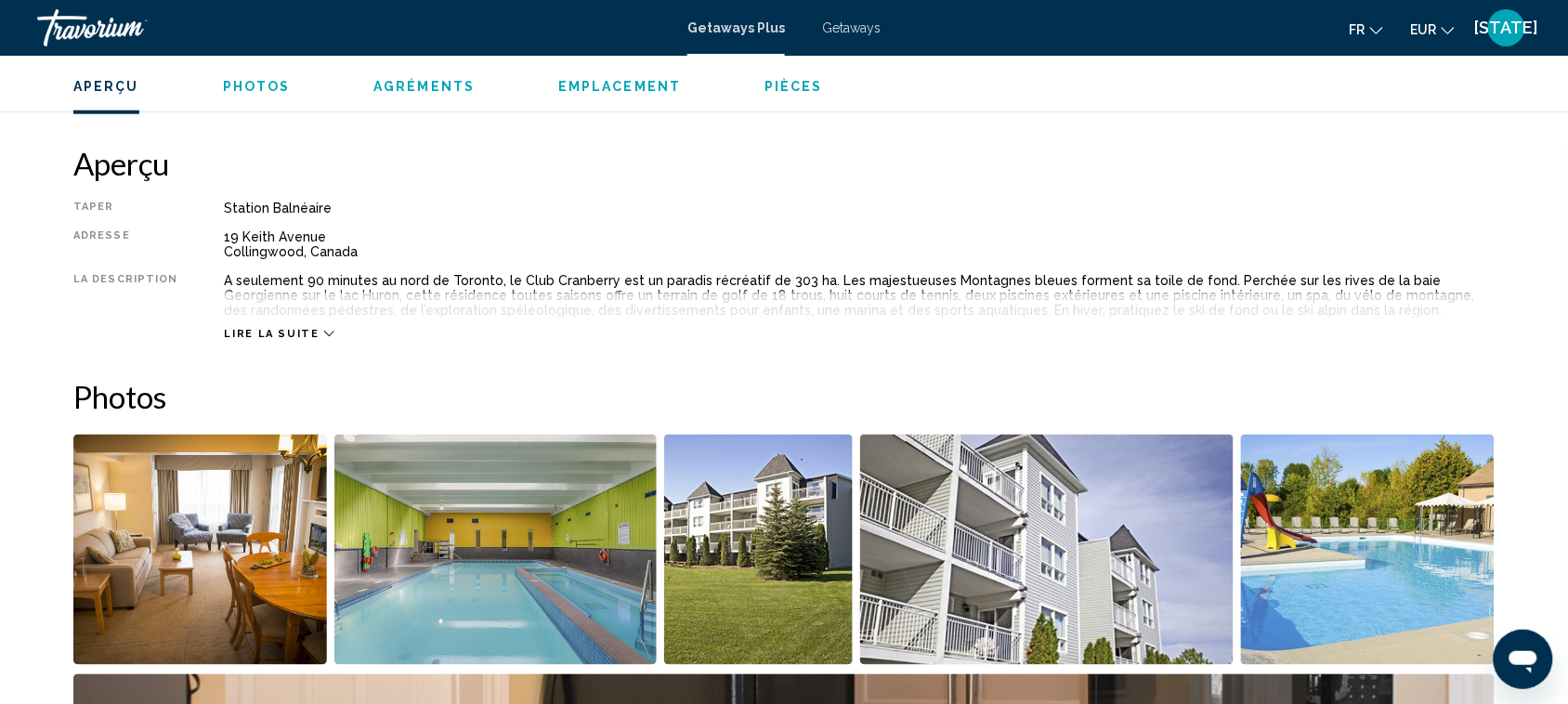 click on "Lire la suite" at bounding box center [271, 333] 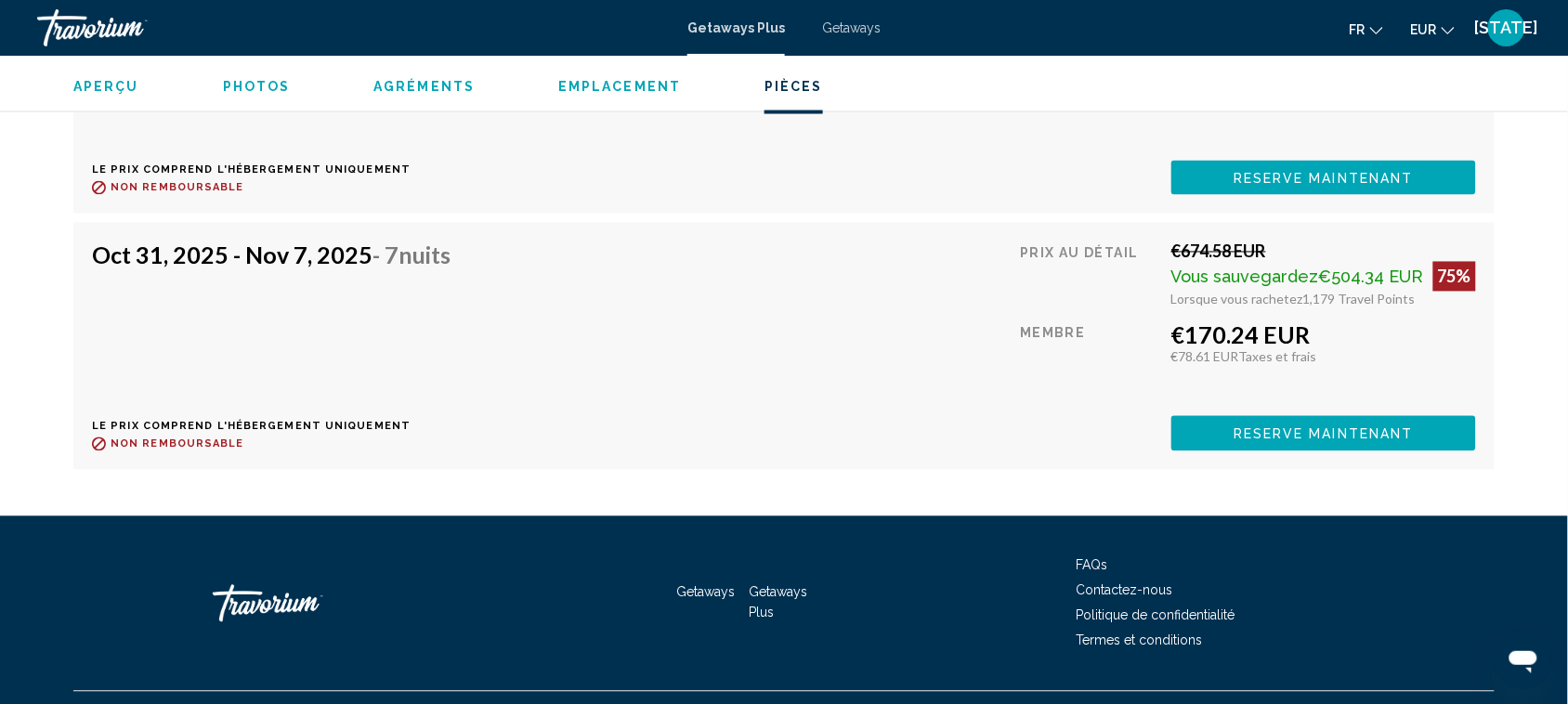 scroll, scrollTop: 7164, scrollLeft: 0, axis: vertical 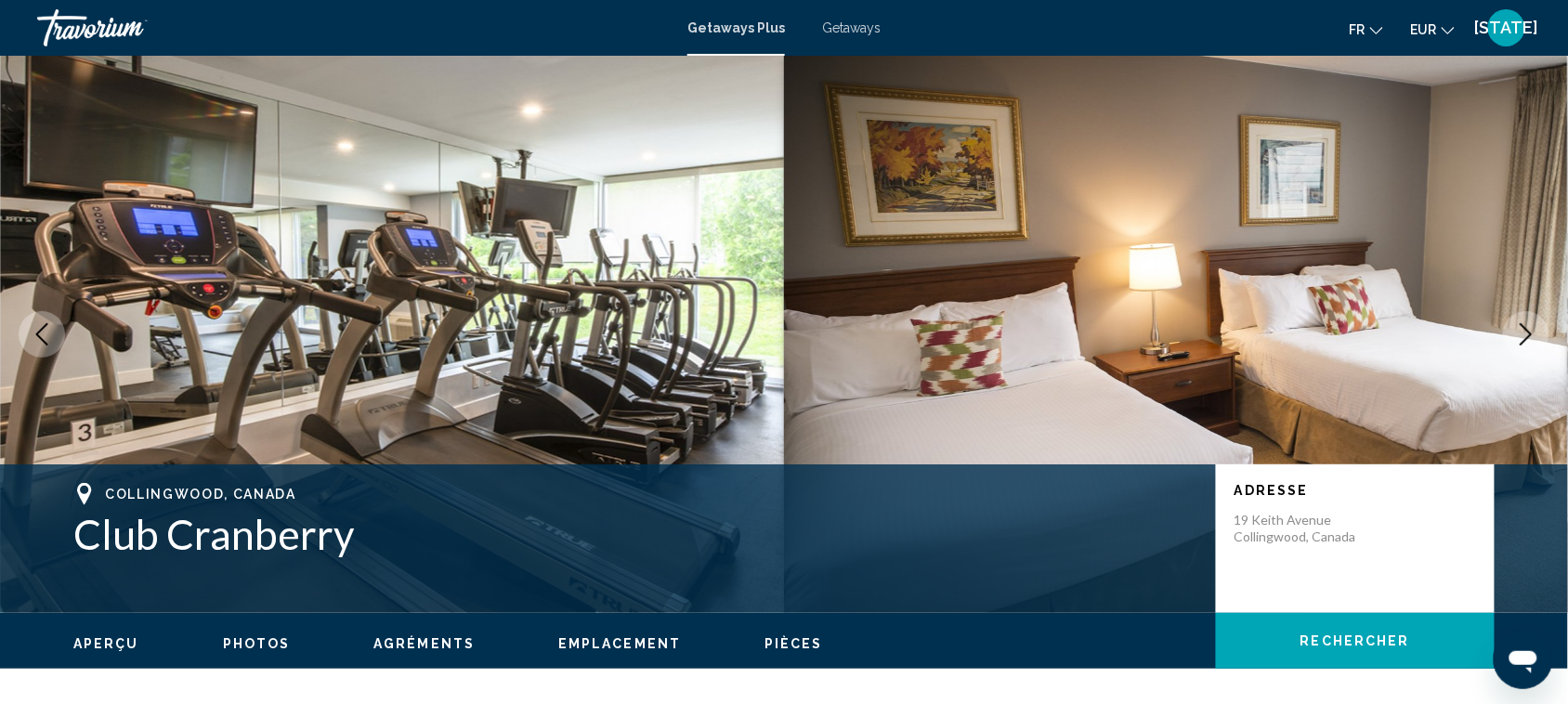 click on "Getaways" at bounding box center [851, 28] 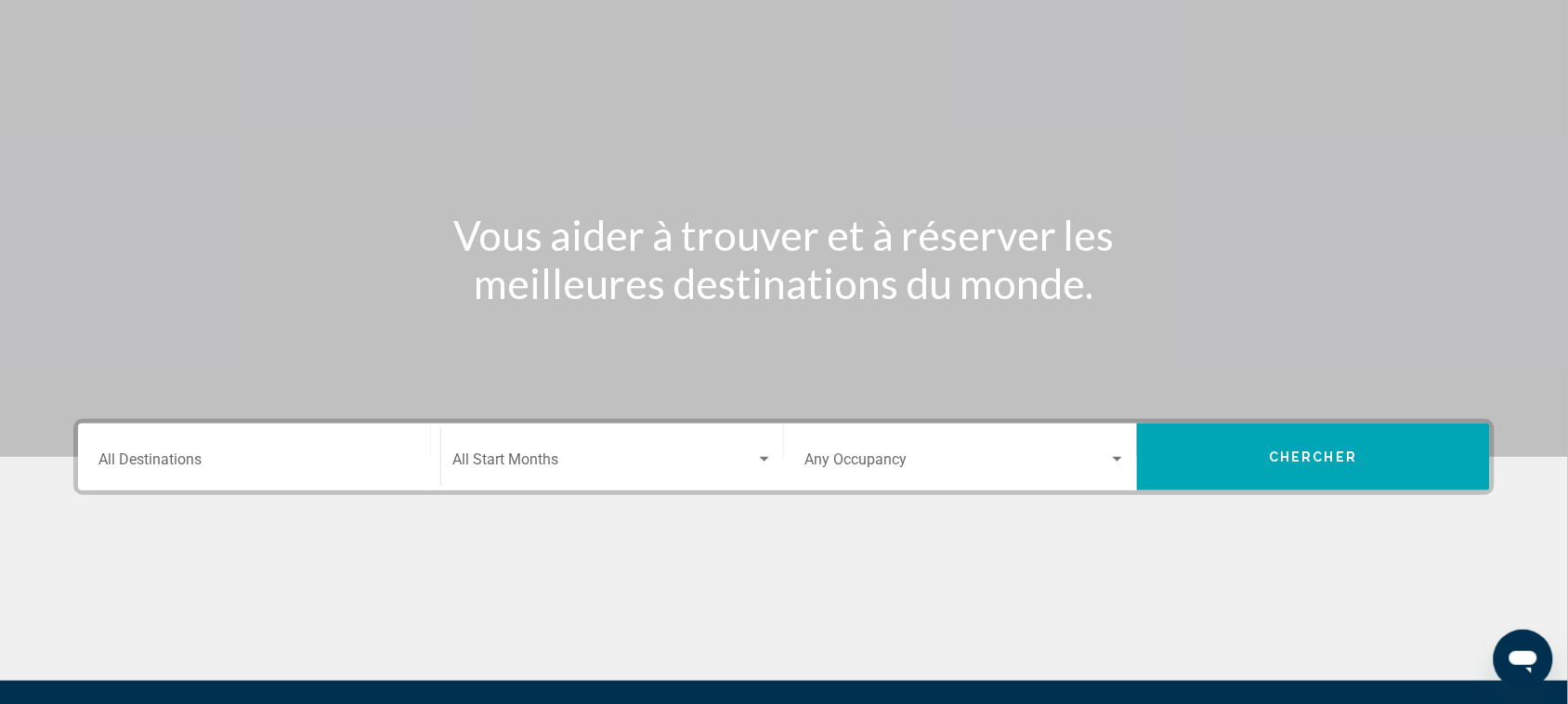 scroll, scrollTop: 127, scrollLeft: 0, axis: vertical 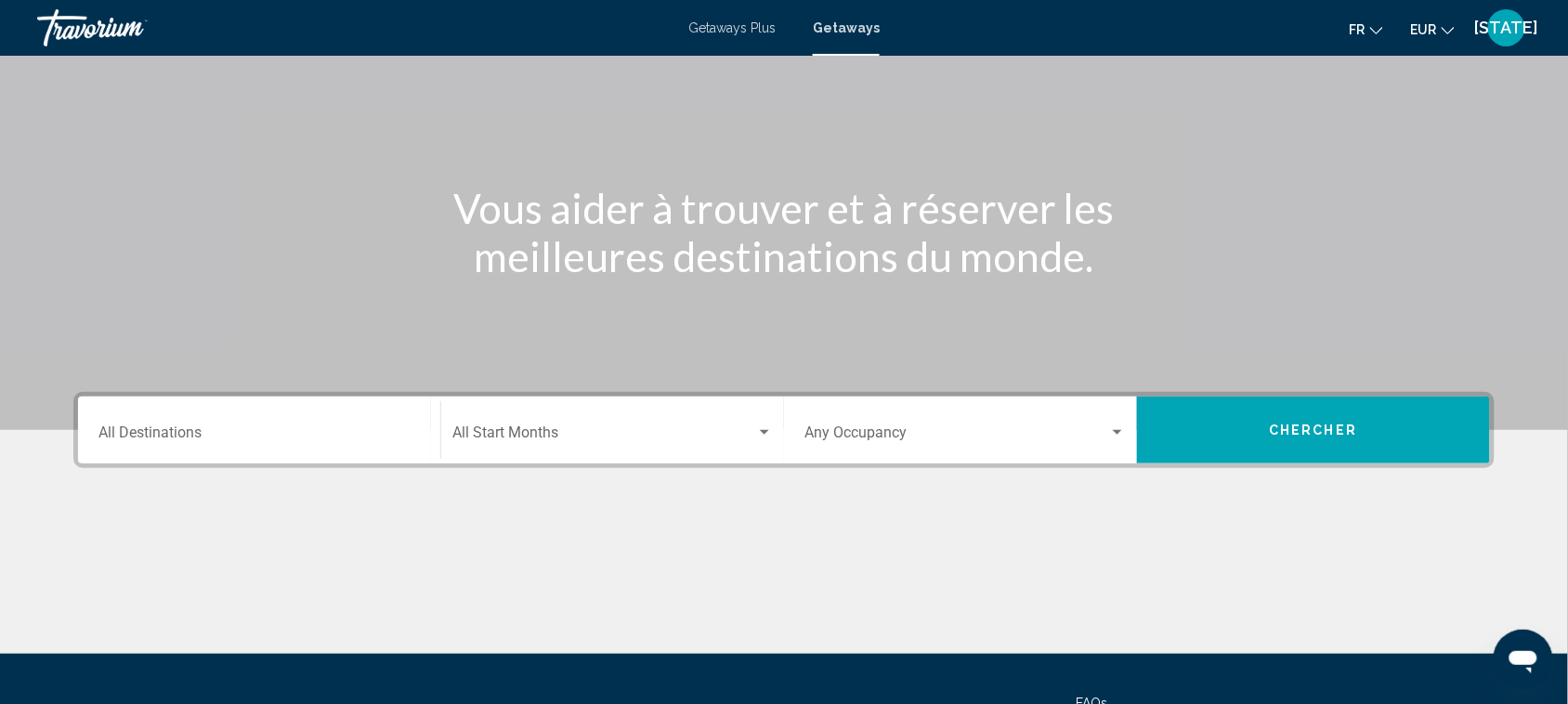 click on "Destination All Destinations" at bounding box center (259, 430) 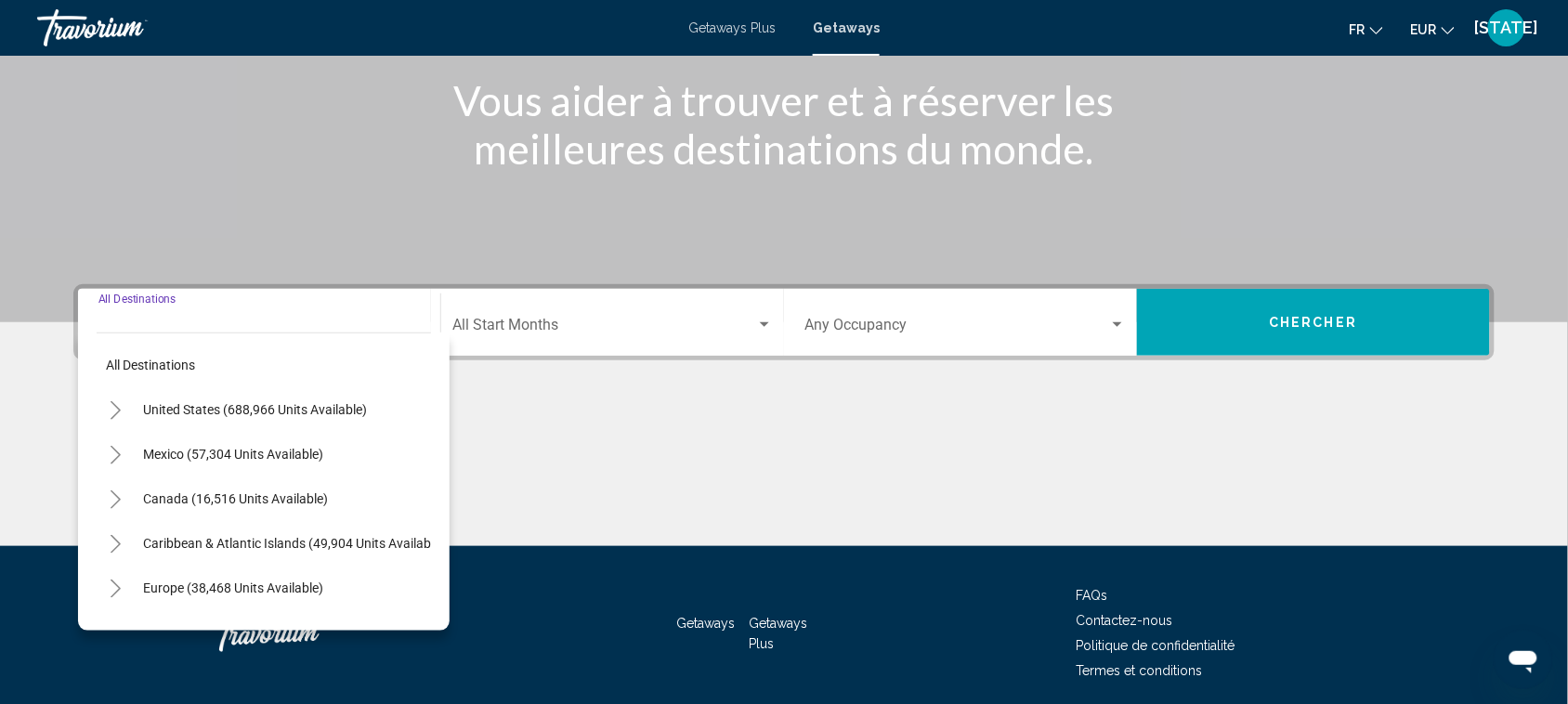scroll, scrollTop: 304, scrollLeft: 0, axis: vertical 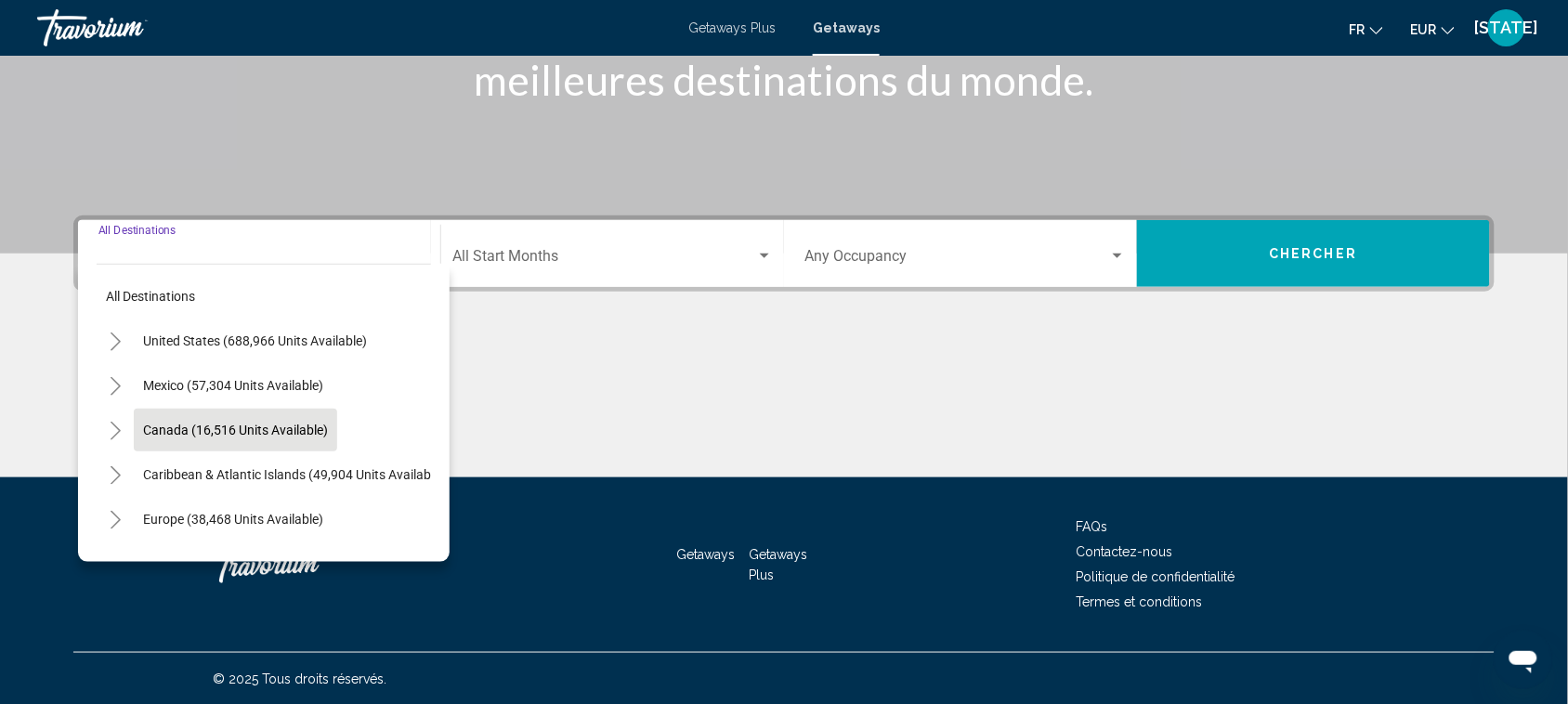 click on "Canada (16,516 units available)" at bounding box center [294, 475] 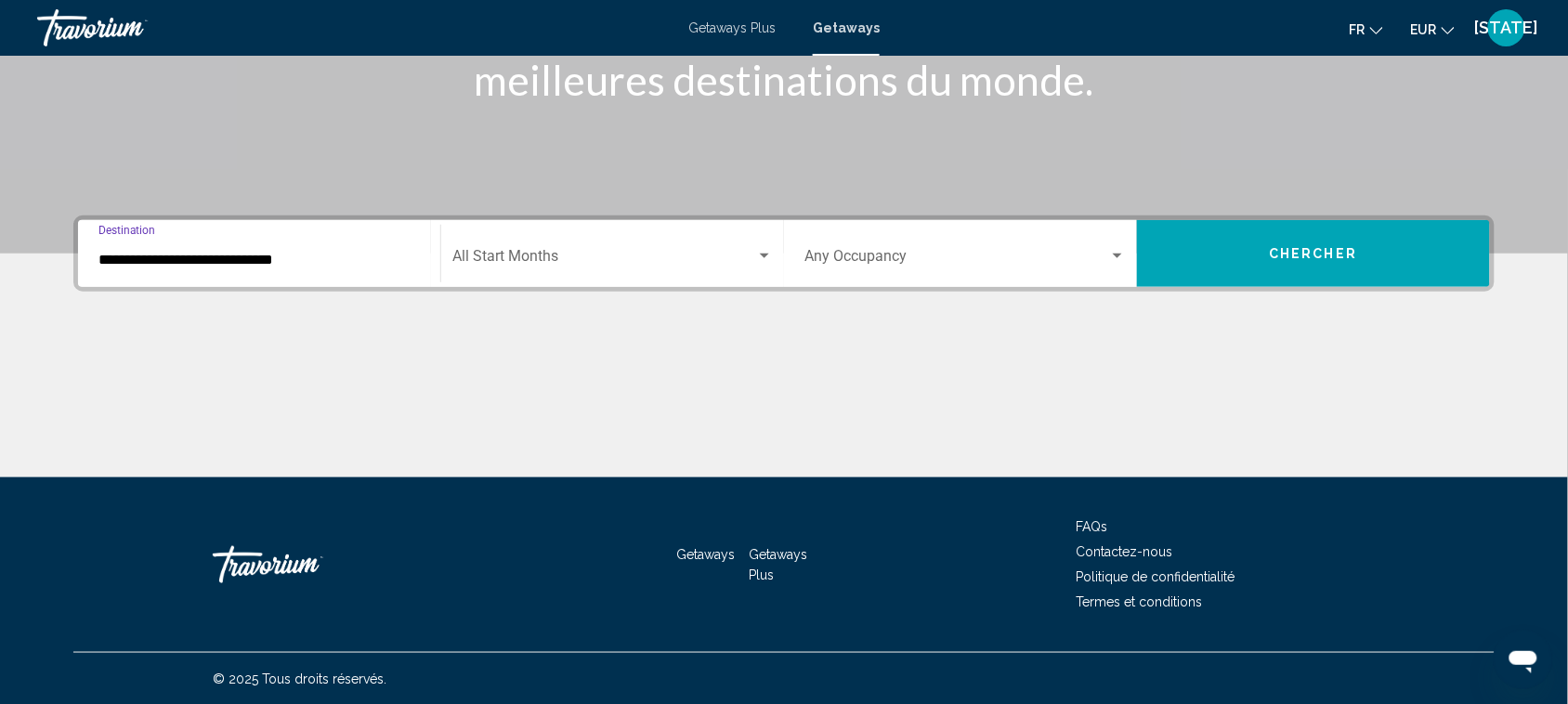 click at bounding box center (604, 260) 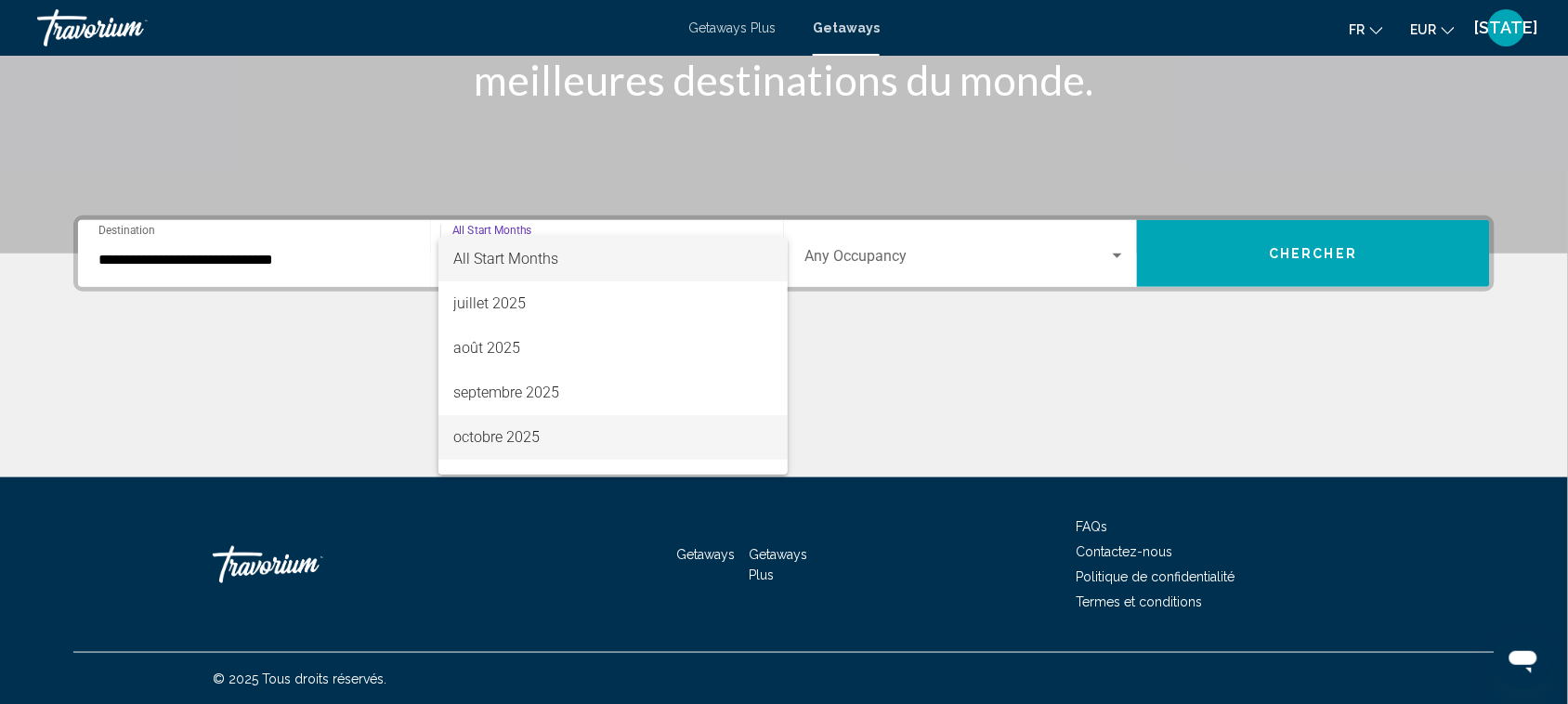 click on "octobre 2025" at bounding box center (613, 437) 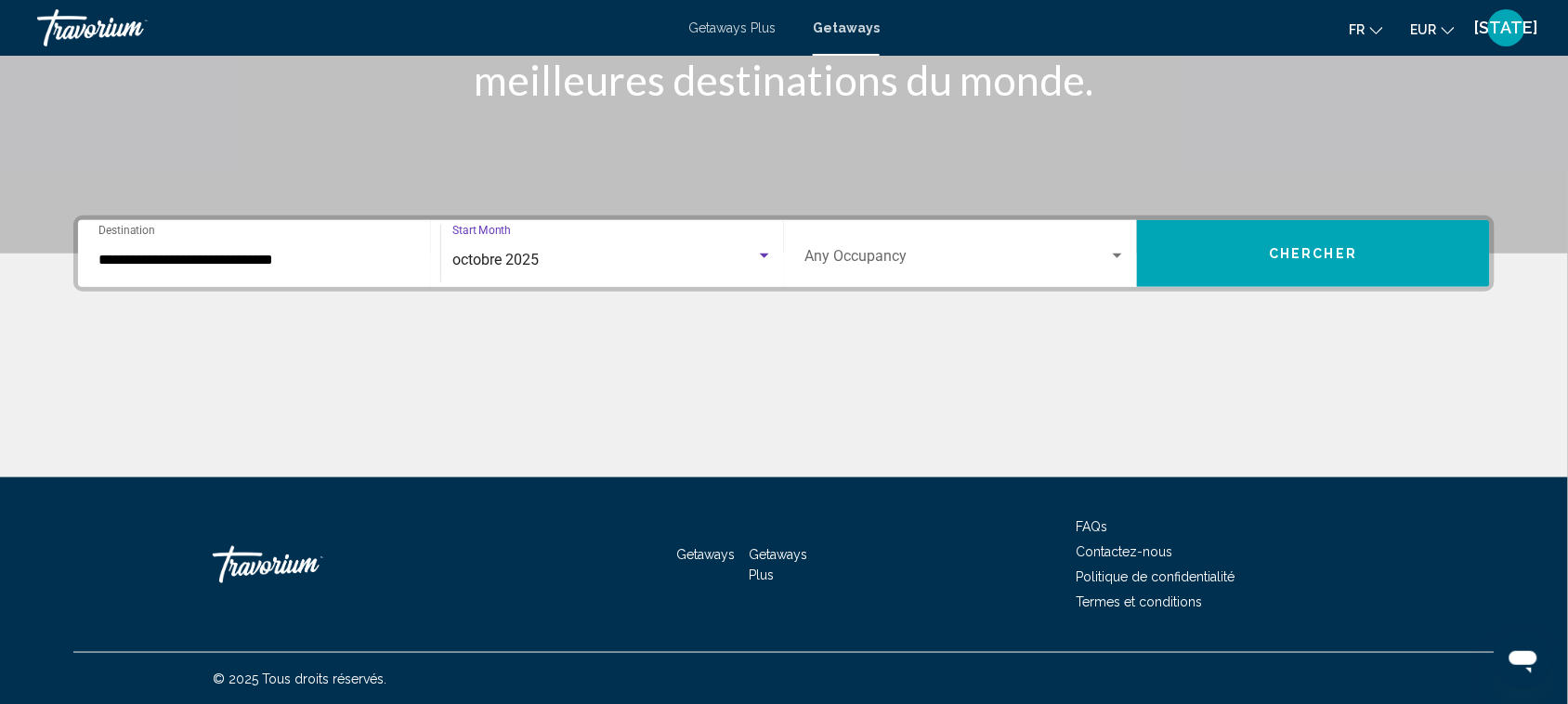 click on "Occupancy Any Occupancy" at bounding box center [965, 254] 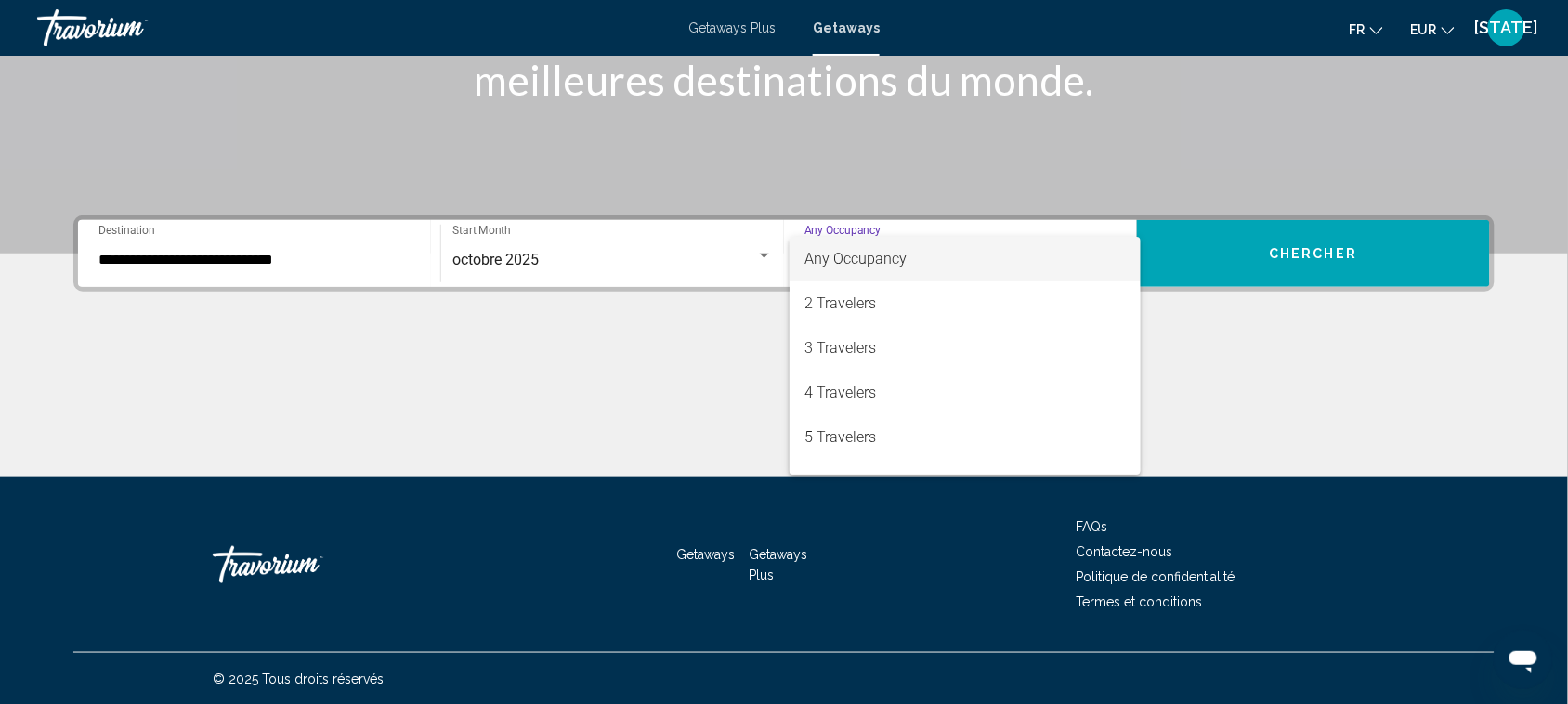 click at bounding box center (784, 352) 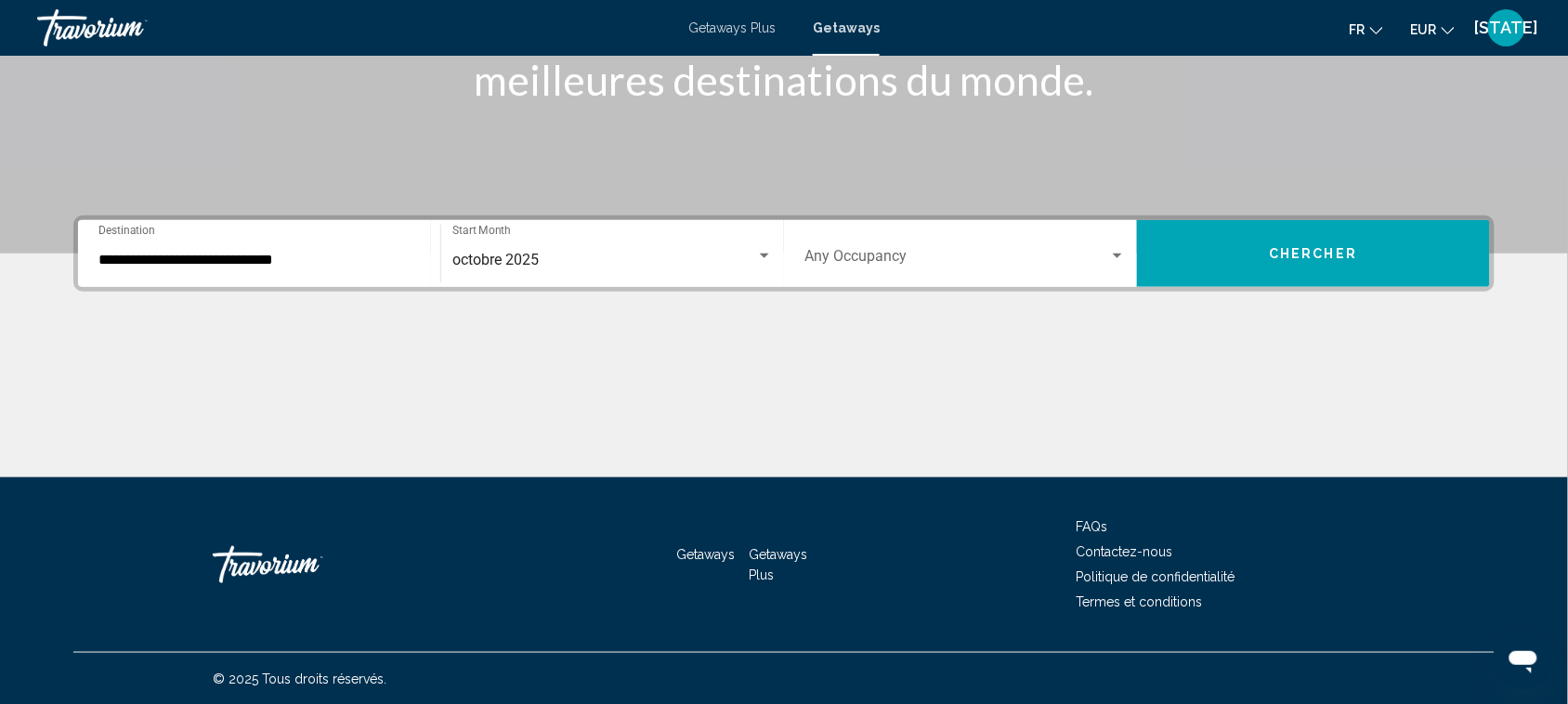 click on "Occupancy Any Occupancy" at bounding box center [965, 254] 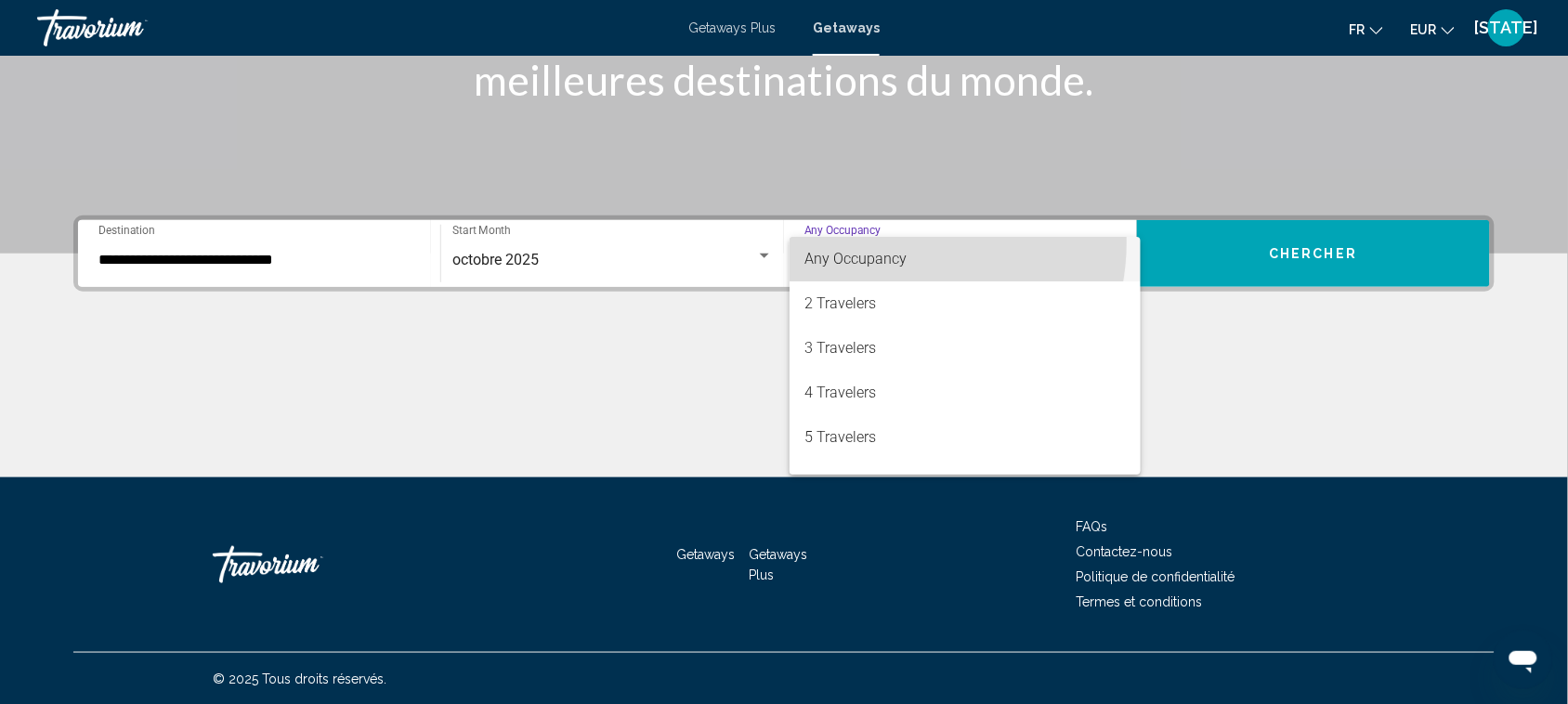 click on "Any Occupancy" at bounding box center (965, 259) 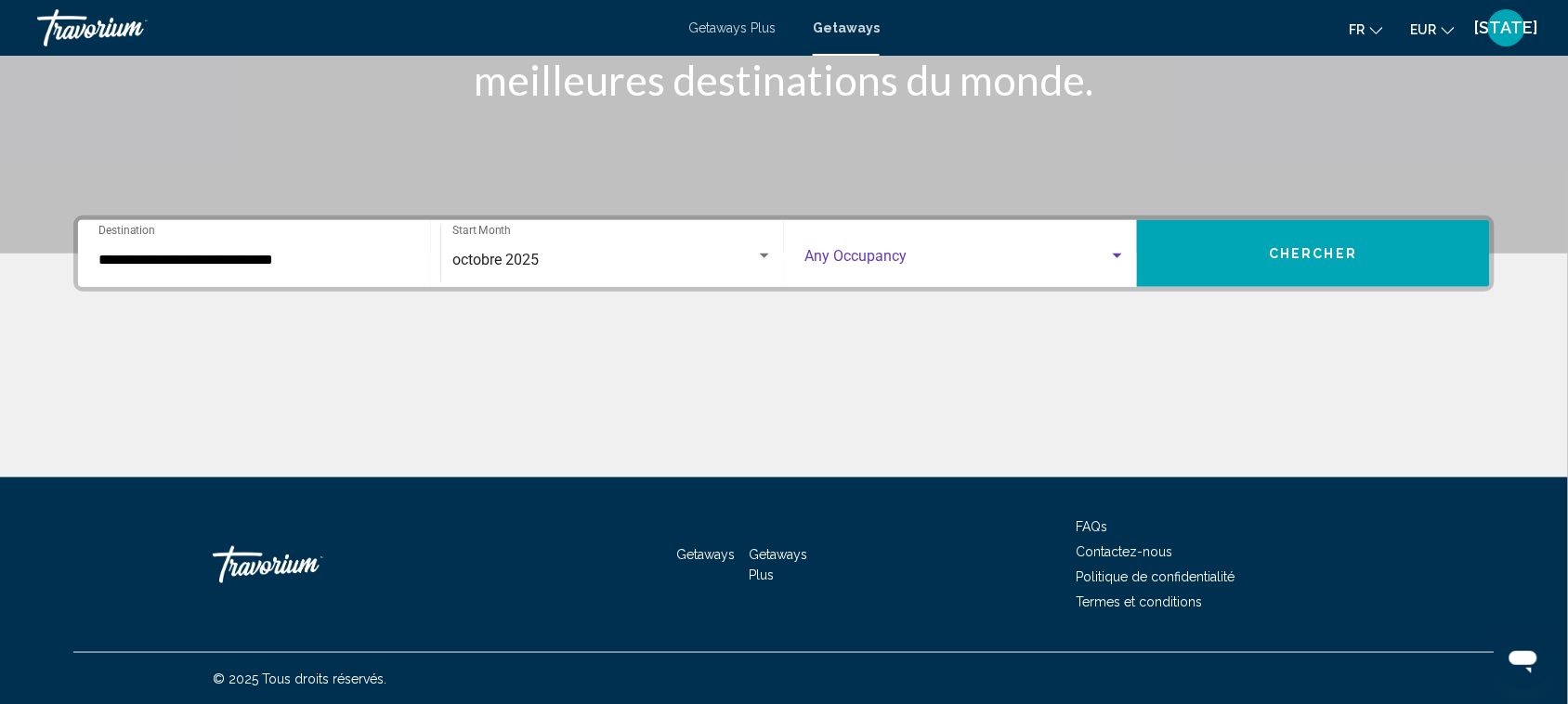click on "Chercher" at bounding box center (1313, 254) 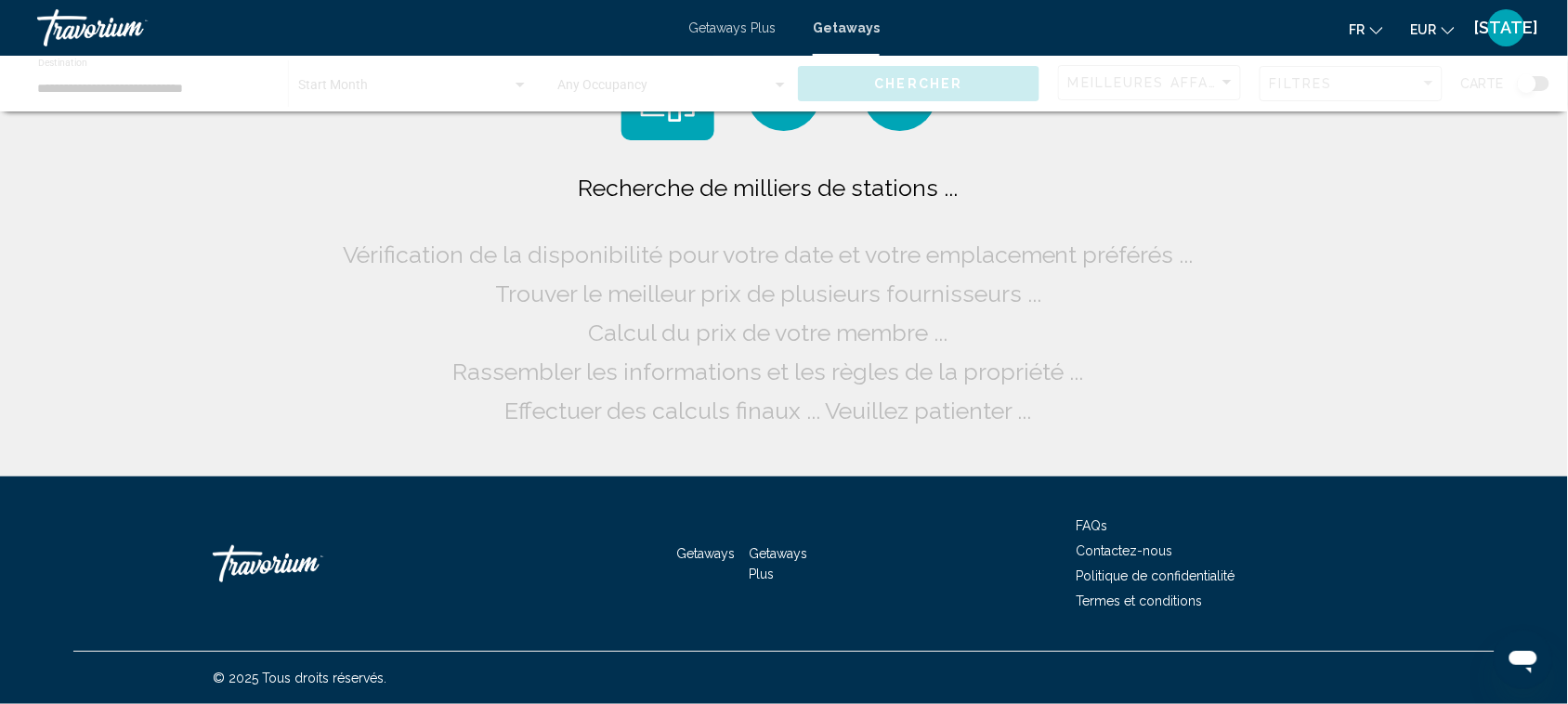scroll, scrollTop: 0, scrollLeft: 0, axis: both 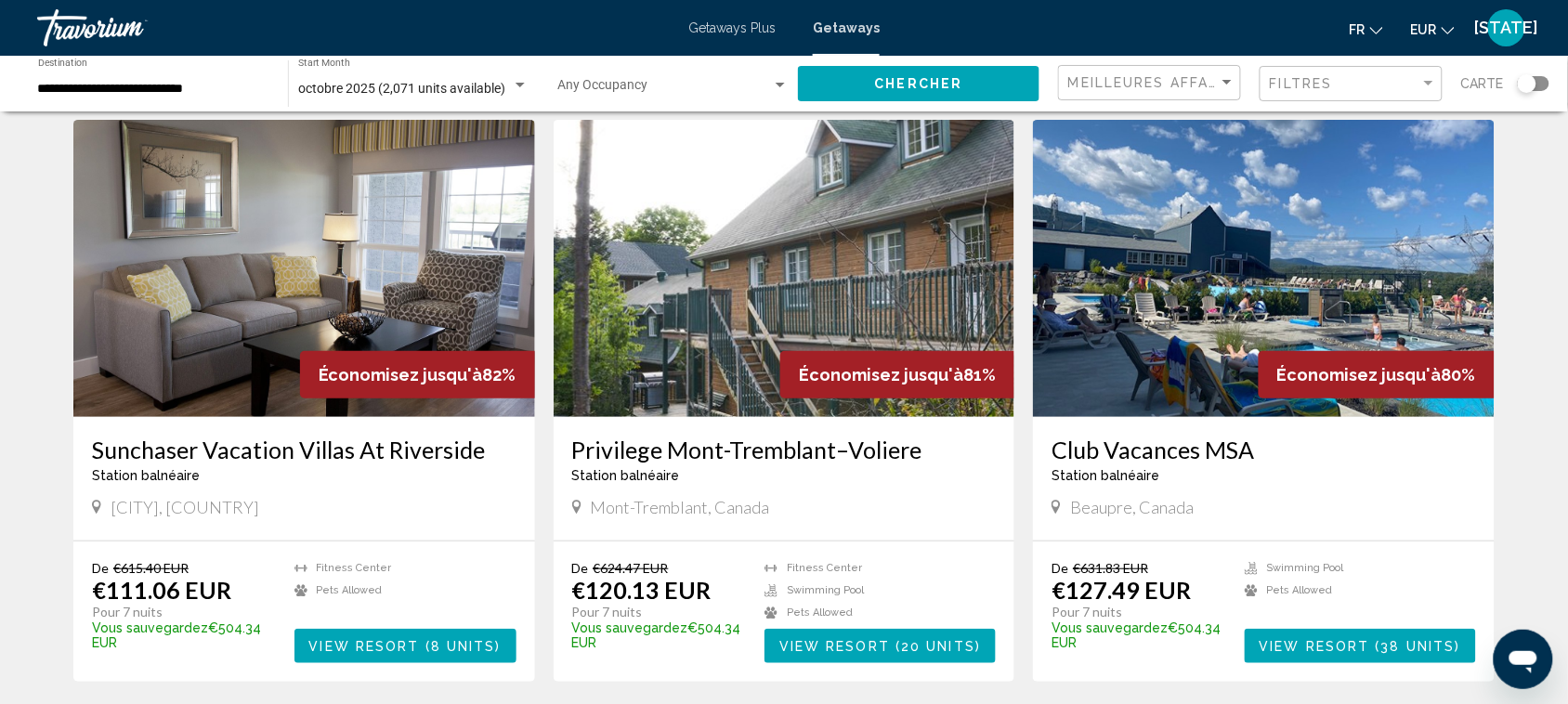 click on "Privilege Mont-Tremblant–Voliere" at bounding box center (784, 450) 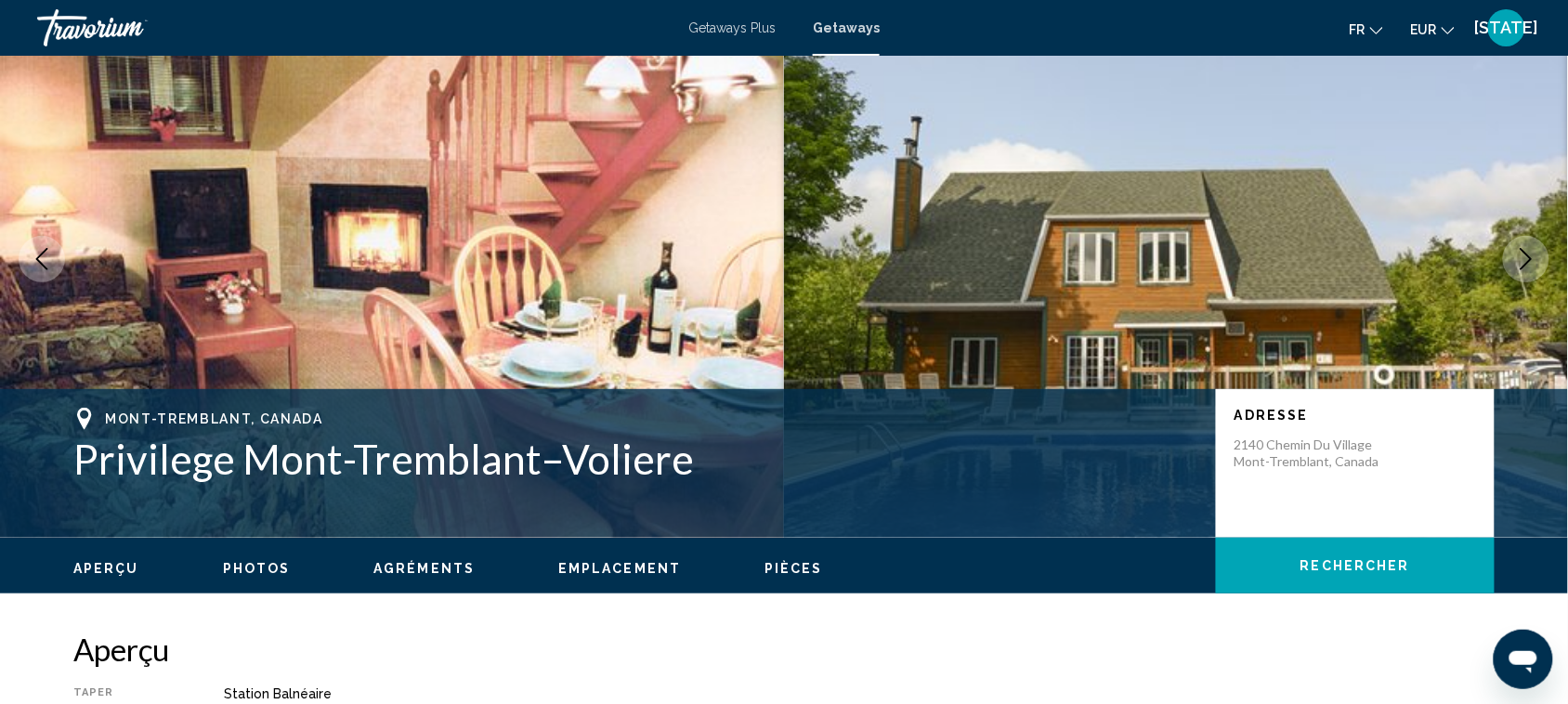 scroll, scrollTop: 0, scrollLeft: 0, axis: both 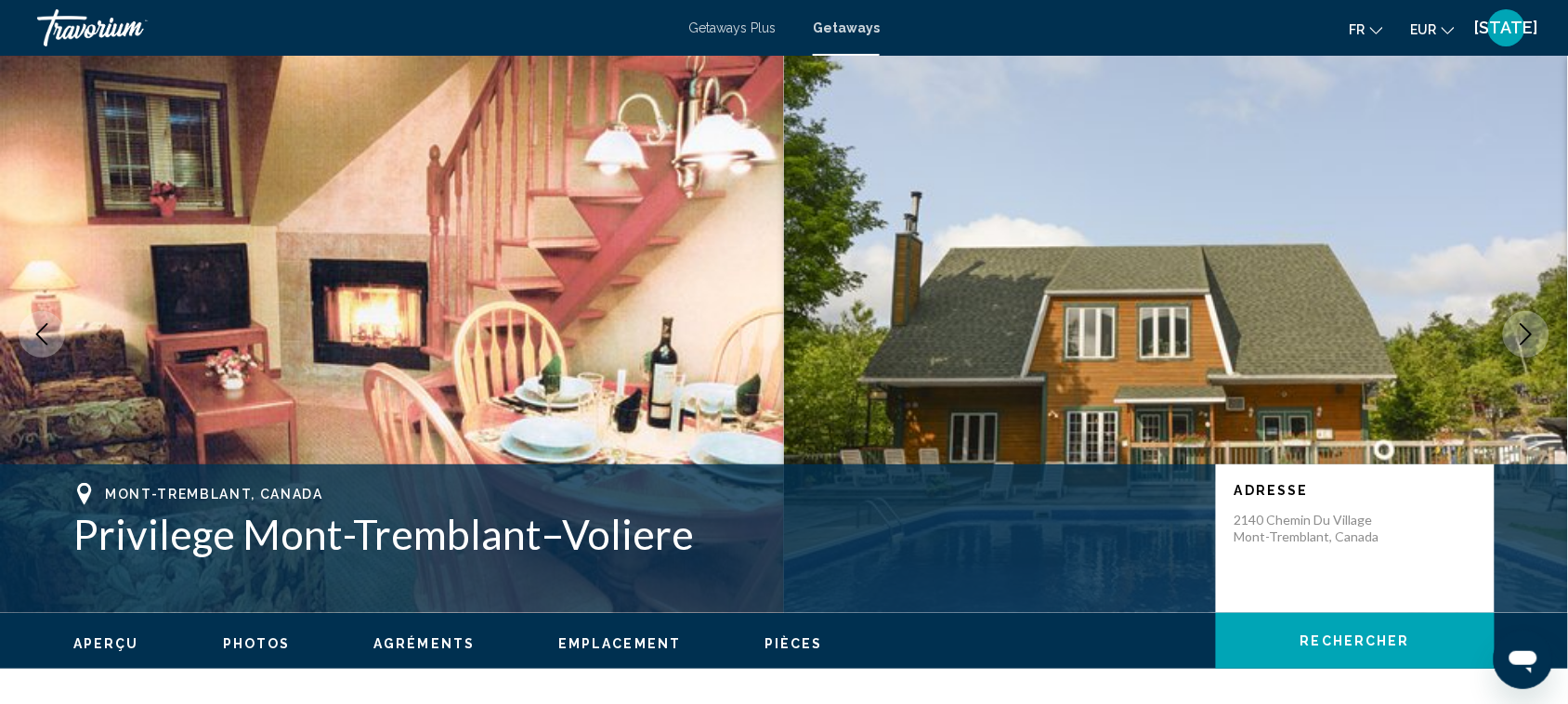 type 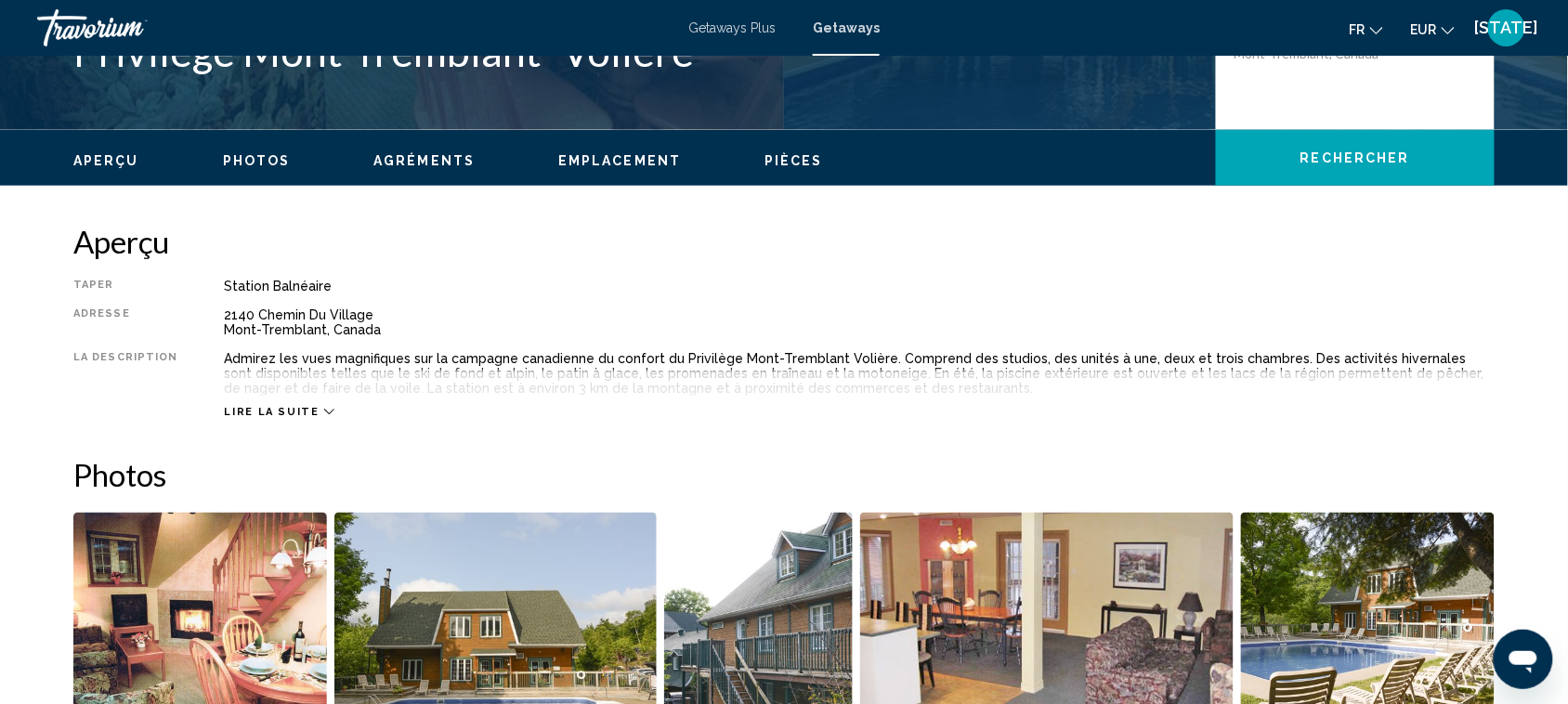 scroll, scrollTop: 511, scrollLeft: 0, axis: vertical 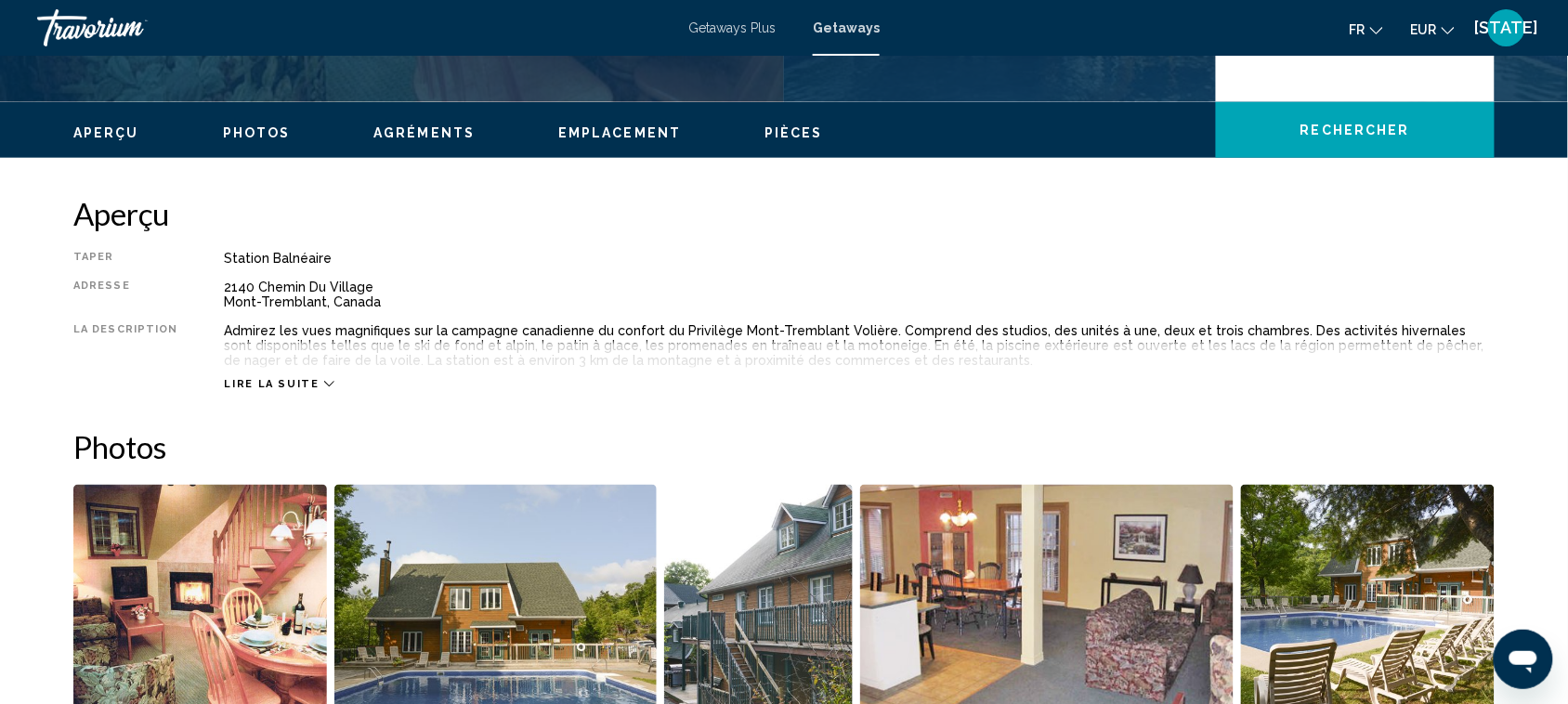 click on "Aperçu Taper Station balnéaire Tout inclus Pas tout compris Adresse 2140 Chemin Du Village Mont-Tremblant, Canada  La description Admirez les vues magnifiques sur la campagne canadienne du confort du Privilège Mont-Tremblant Volière. Comprend des studios, des unités à une, deux et trois chambres. Des activités hivernales sont disponibles telles que le ski de fond et alpin, le patin à glace, les promenades en traîneau et la motoneige. En été, la piscine extérieure est ouverte et les lacs de la région permettent de pêcher, de nager et de faire de la voile. La station est à environ 3 km de la montagne et à proximité des commerces et des restaurants. Lire la suite
Photos Agréments gym pool Pas de commodités disponibles. Frais d'entretien ménager  Type d'unité   Programme   Info  pour un studio par séjour 45.00 devise locale pour un studio, par séjour. pour une unité 1 chambre par séjour 55.00 devise locale pour une unité 1 chambre, par séjour. par séjour  Info  2" at bounding box center [784, 5084] 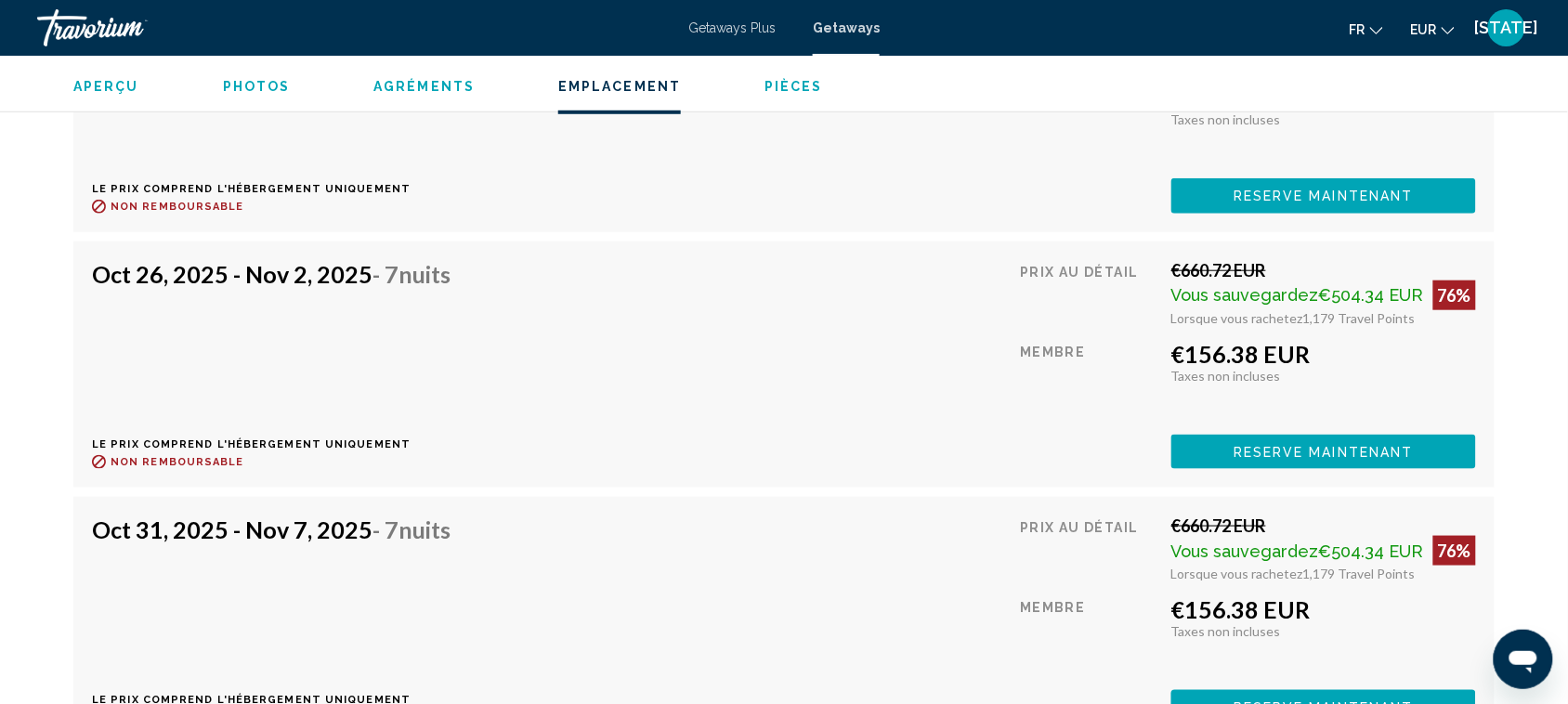 scroll, scrollTop: 511, scrollLeft: 0, axis: vertical 